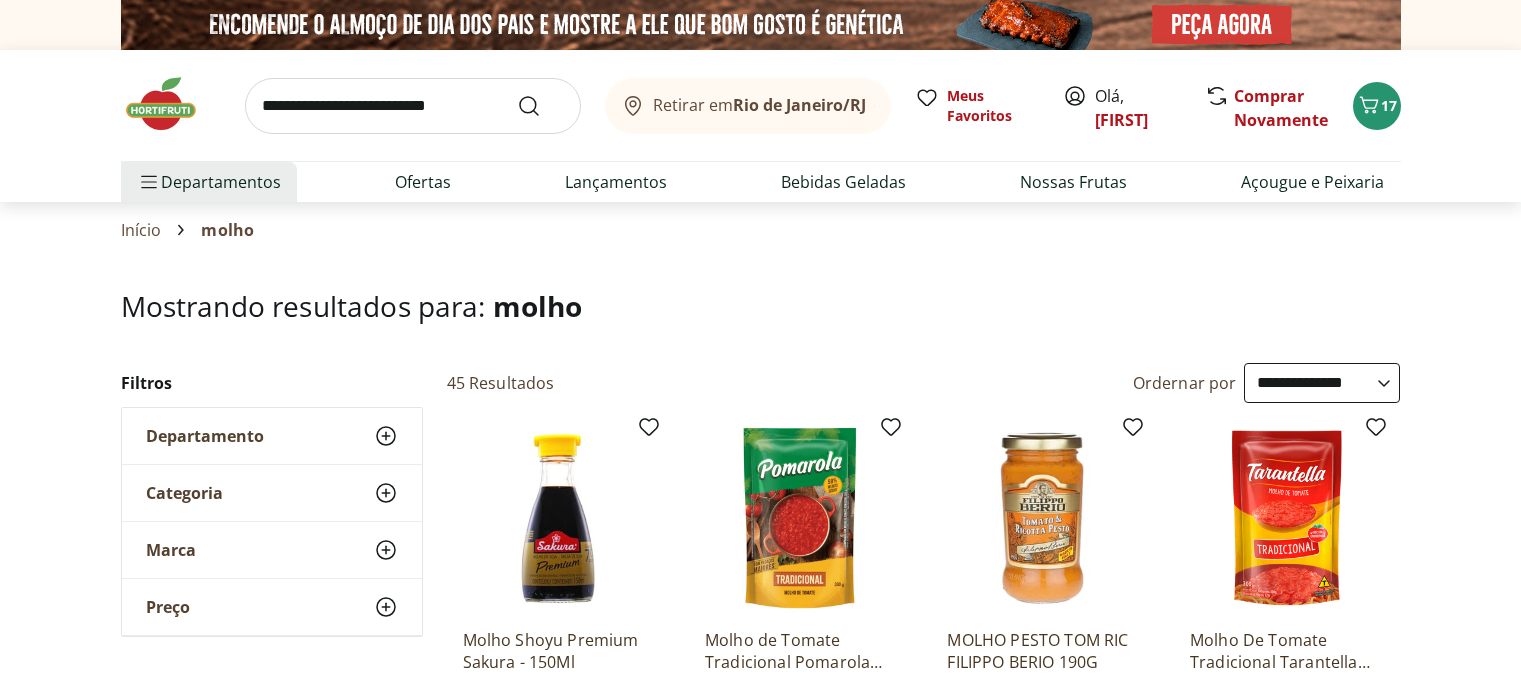 select on "**********" 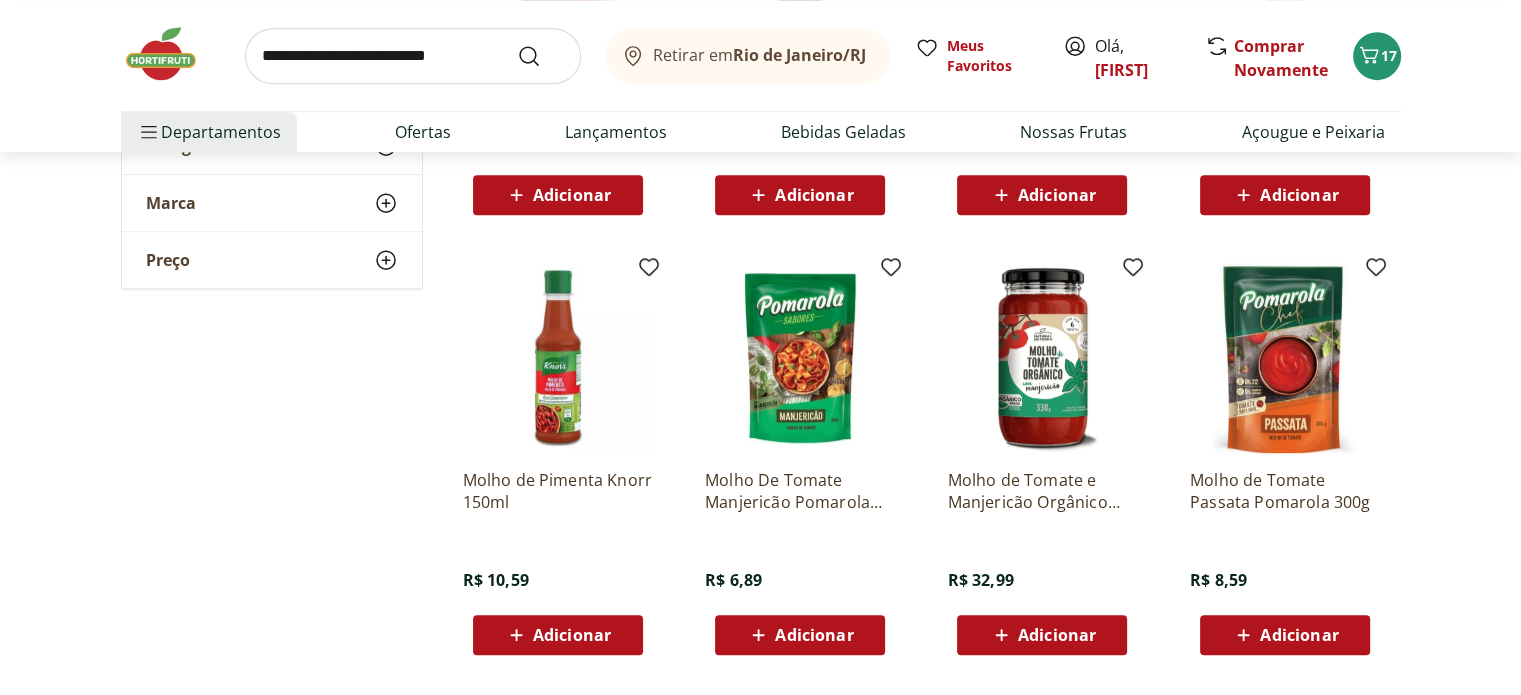 scroll, scrollTop: 0, scrollLeft: 0, axis: both 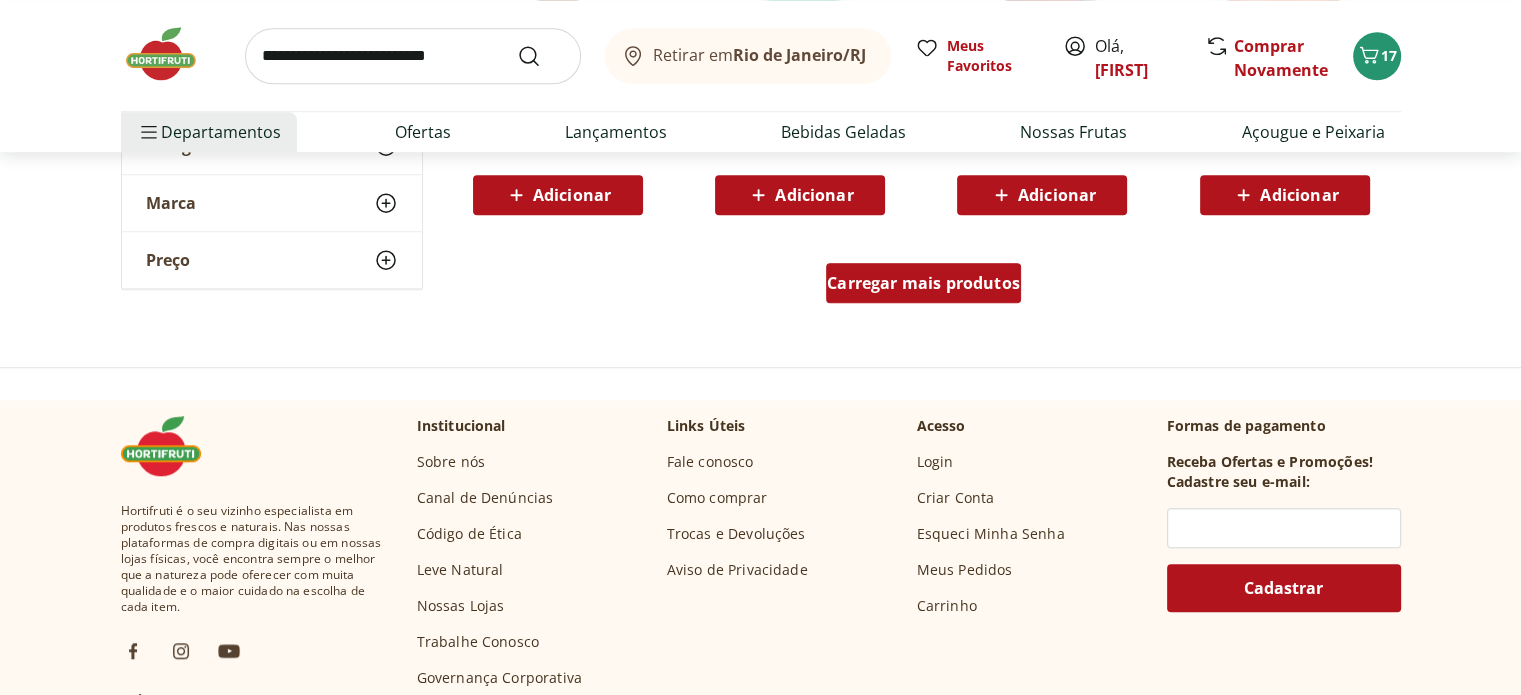 click on "Carregar mais produtos" at bounding box center [923, 283] 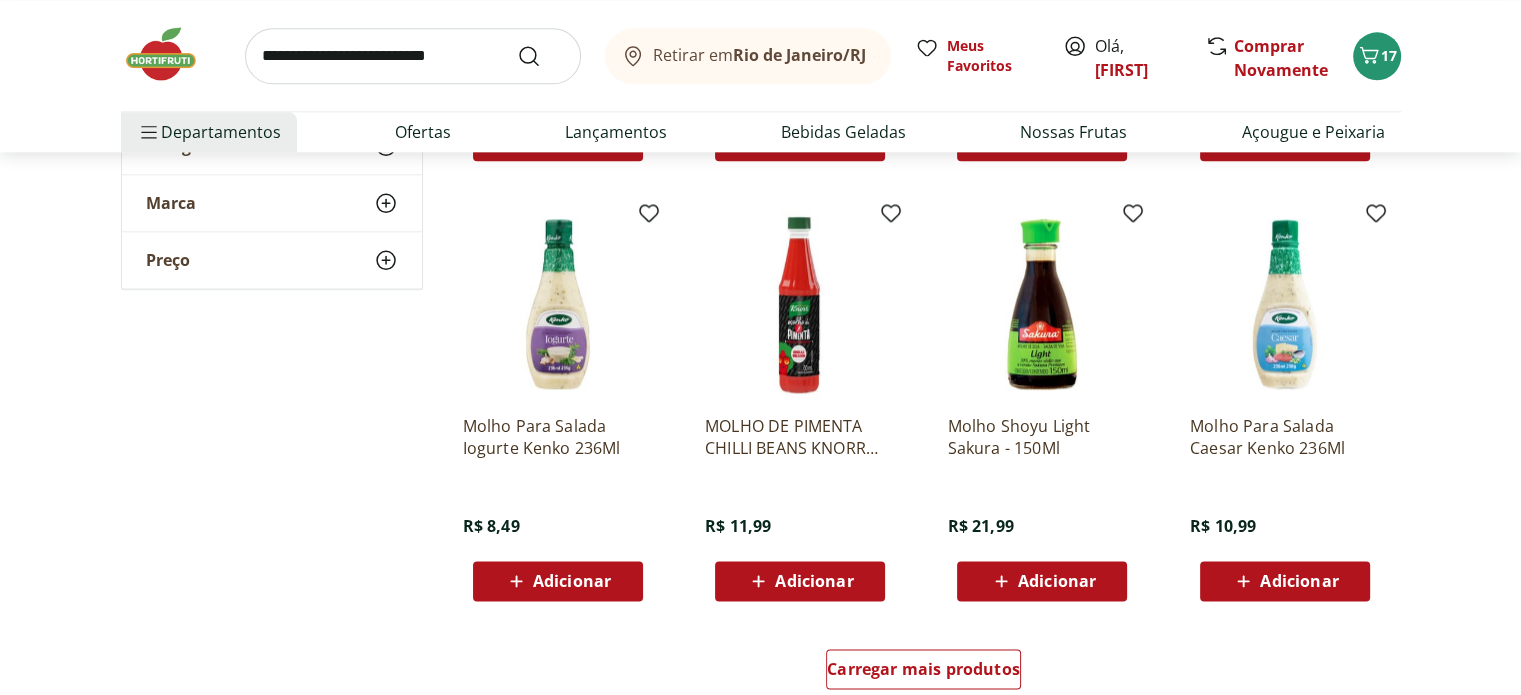 scroll, scrollTop: 2400, scrollLeft: 0, axis: vertical 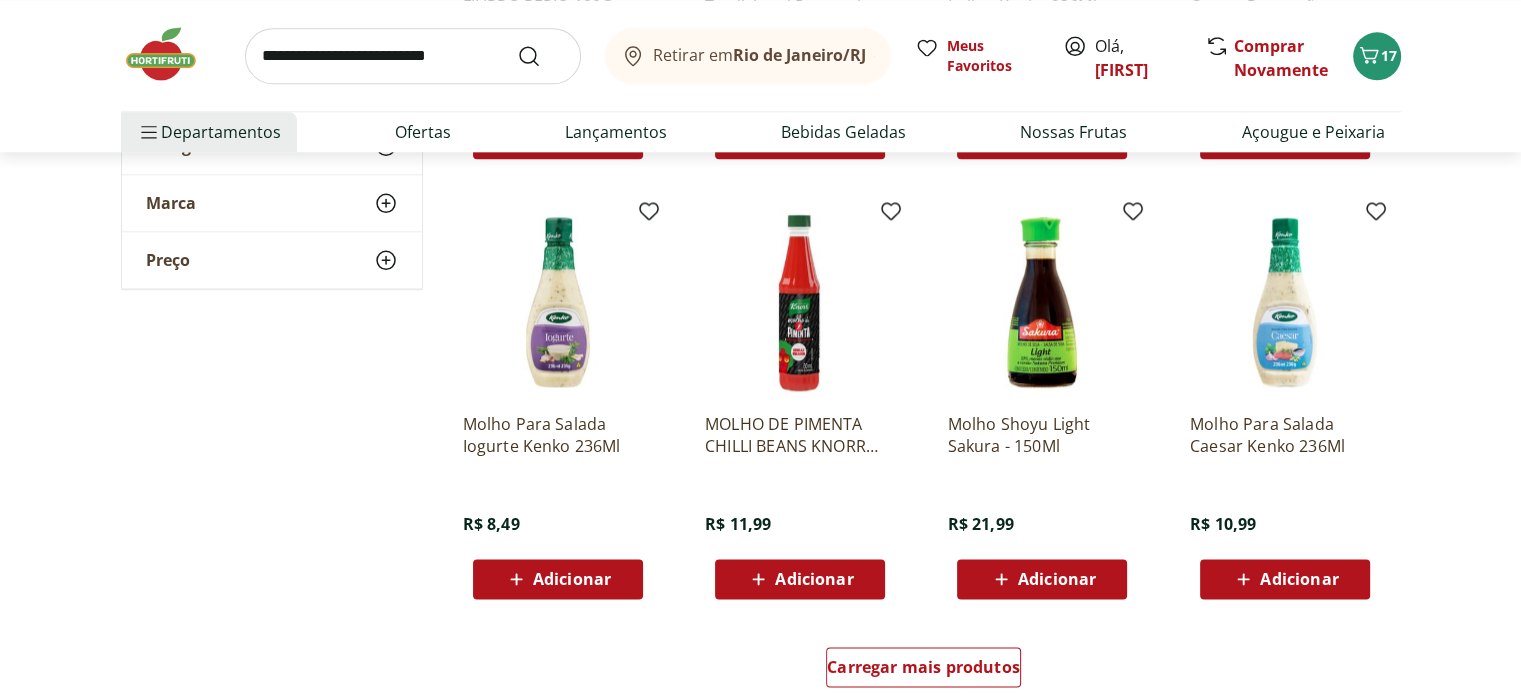 click on "Adicionar" at bounding box center (558, 579) 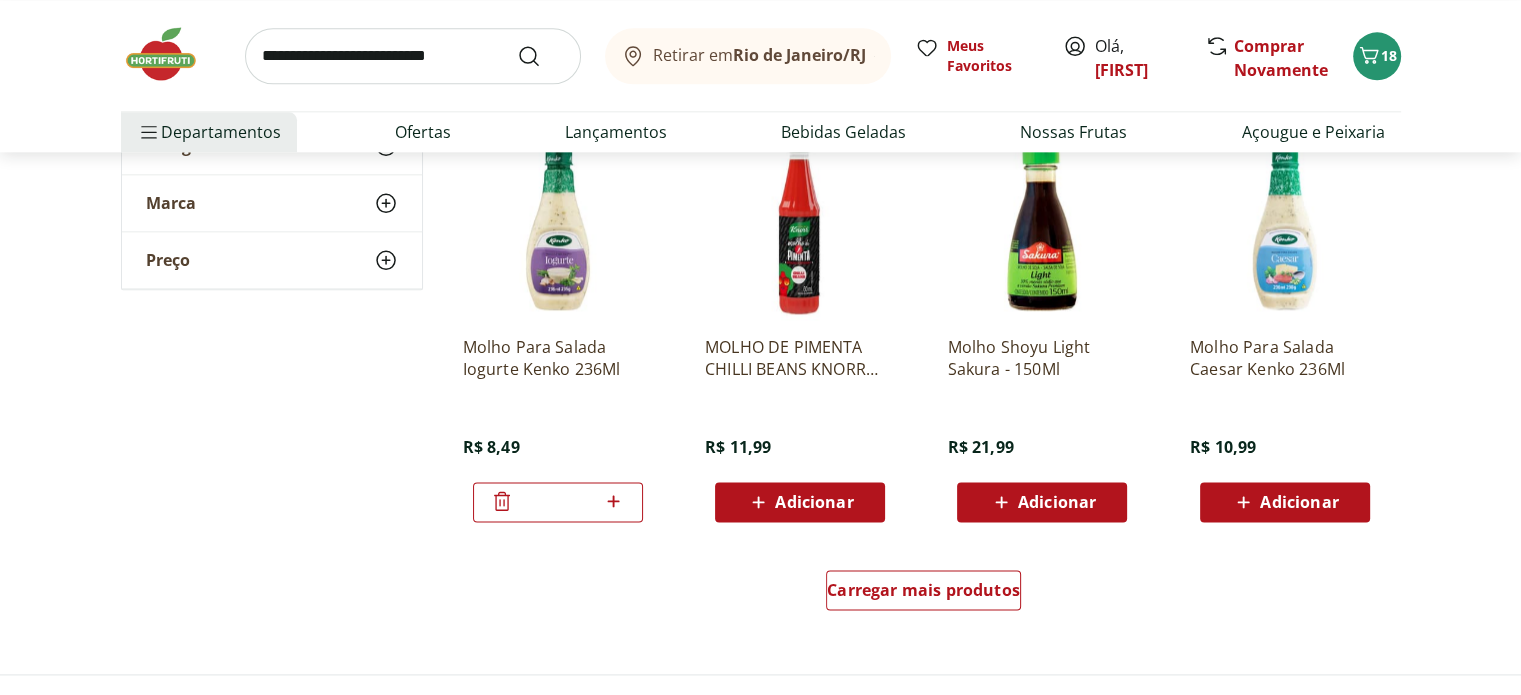 scroll, scrollTop: 2480, scrollLeft: 0, axis: vertical 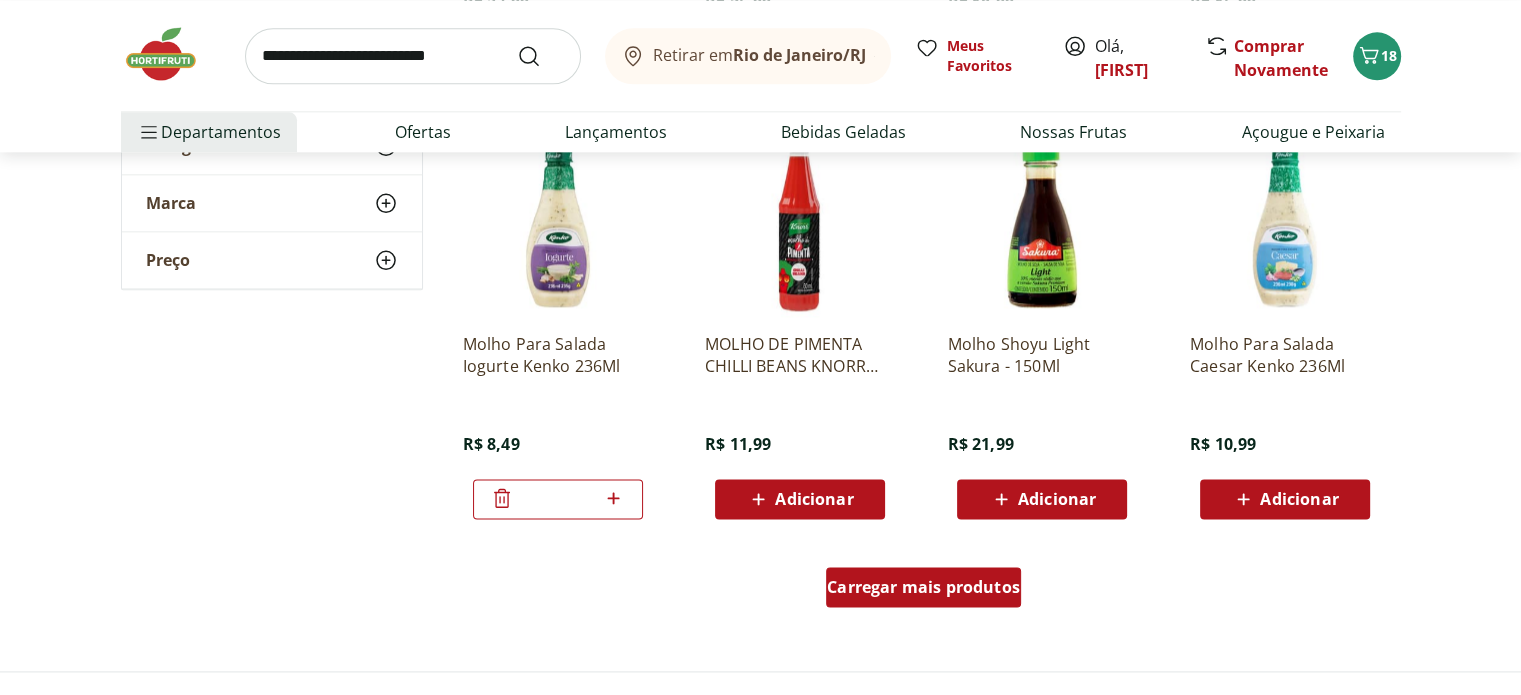 click on "Carregar mais produtos" at bounding box center [923, 587] 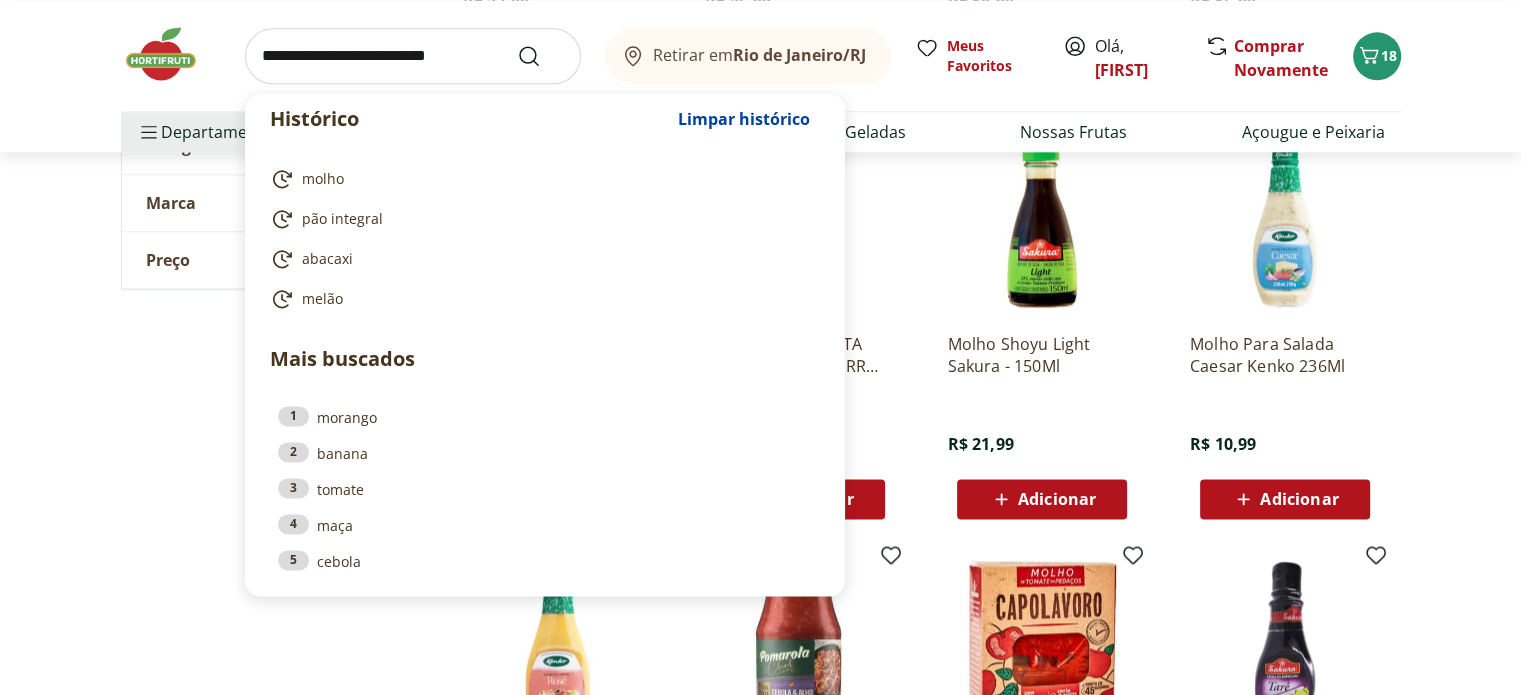 click at bounding box center (413, 56) 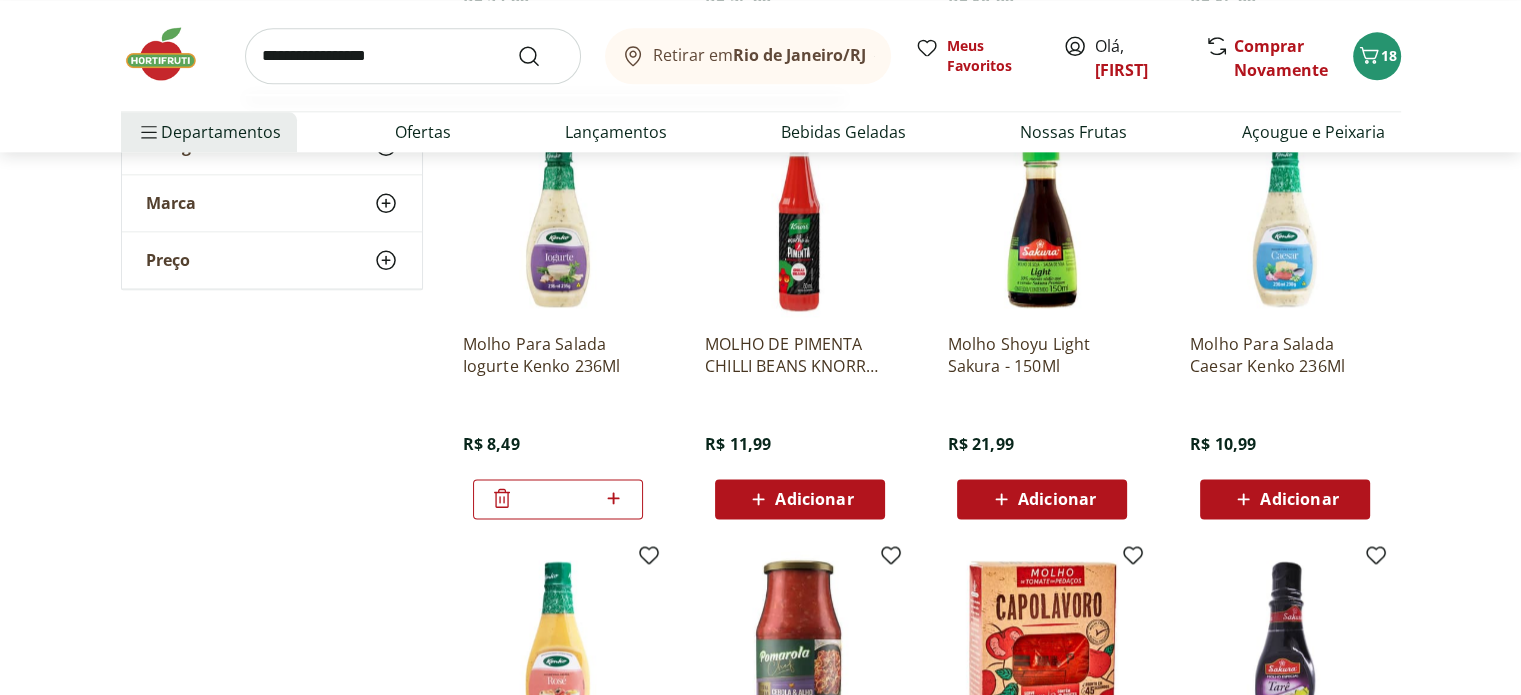 type on "**********" 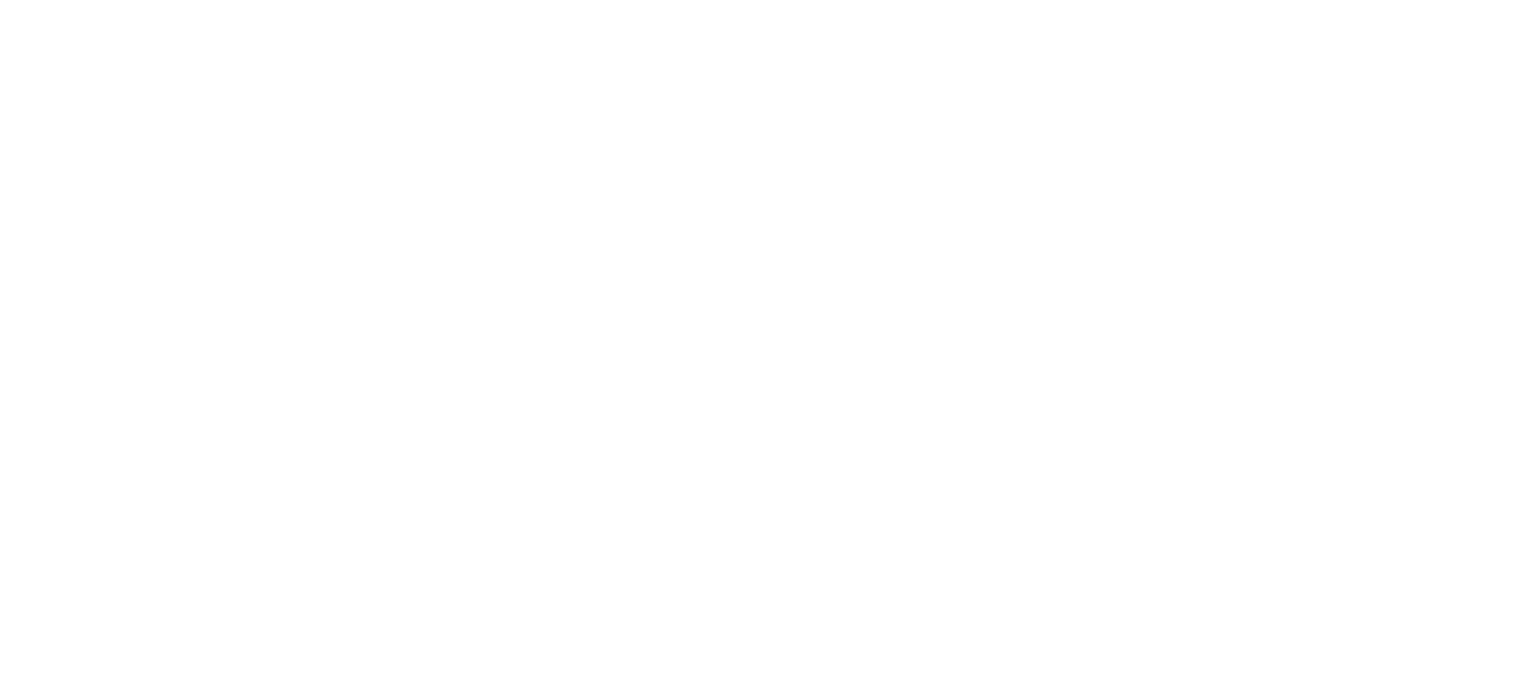 scroll, scrollTop: 0, scrollLeft: 0, axis: both 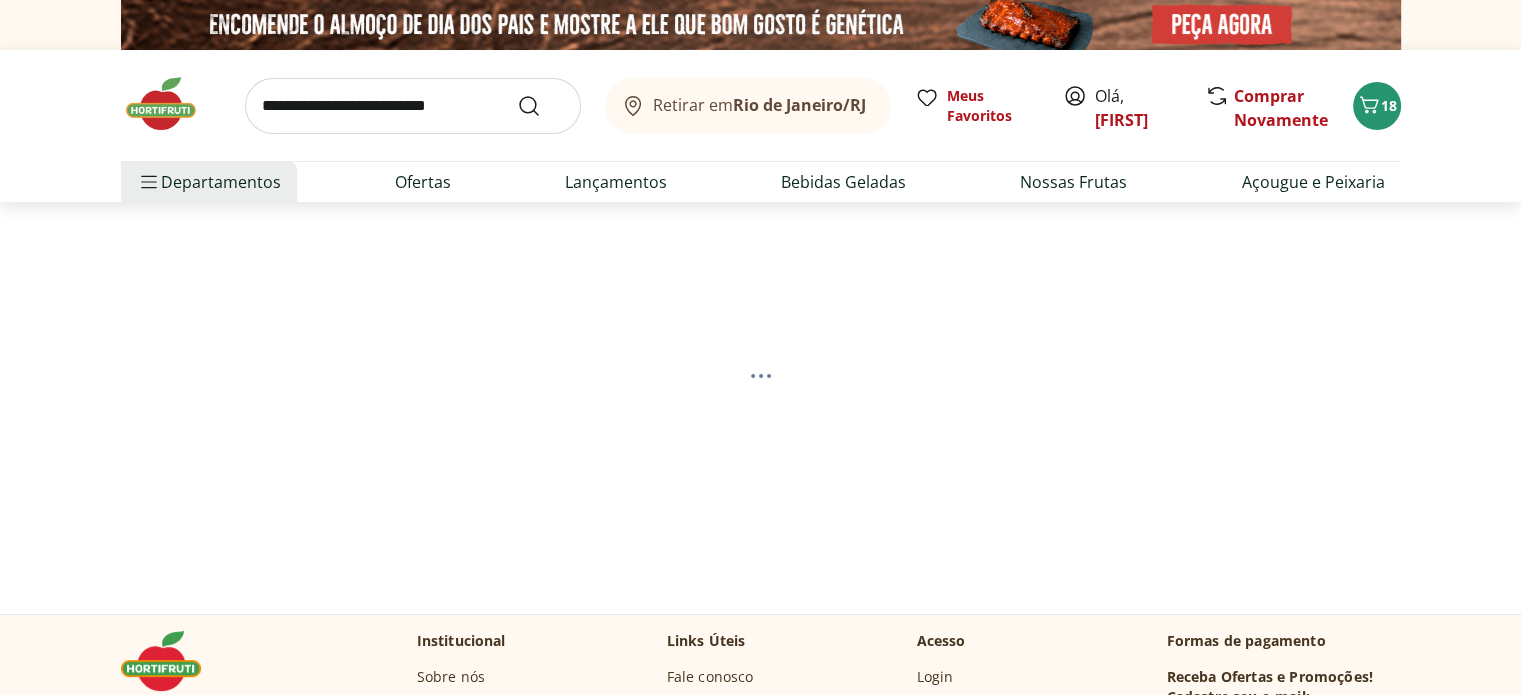 click at bounding box center (760, 392) 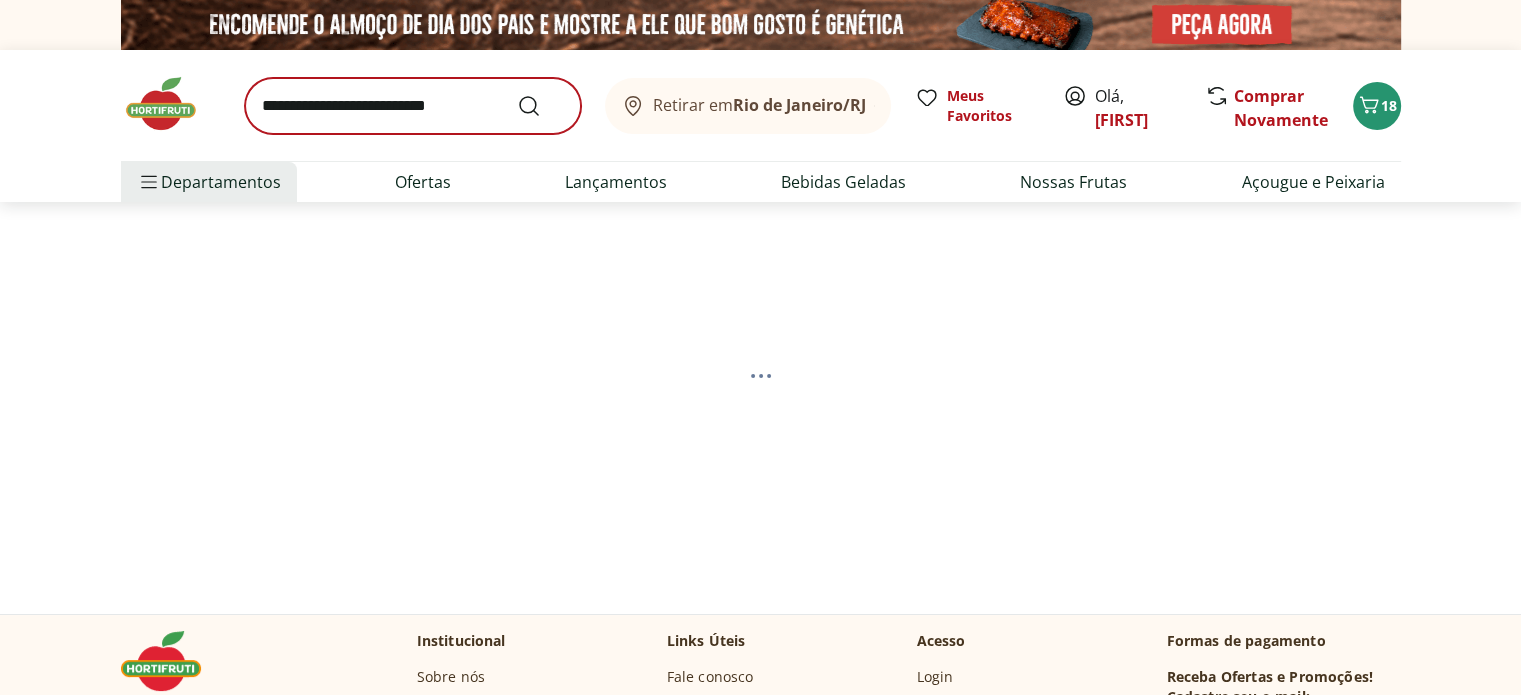 select on "**********" 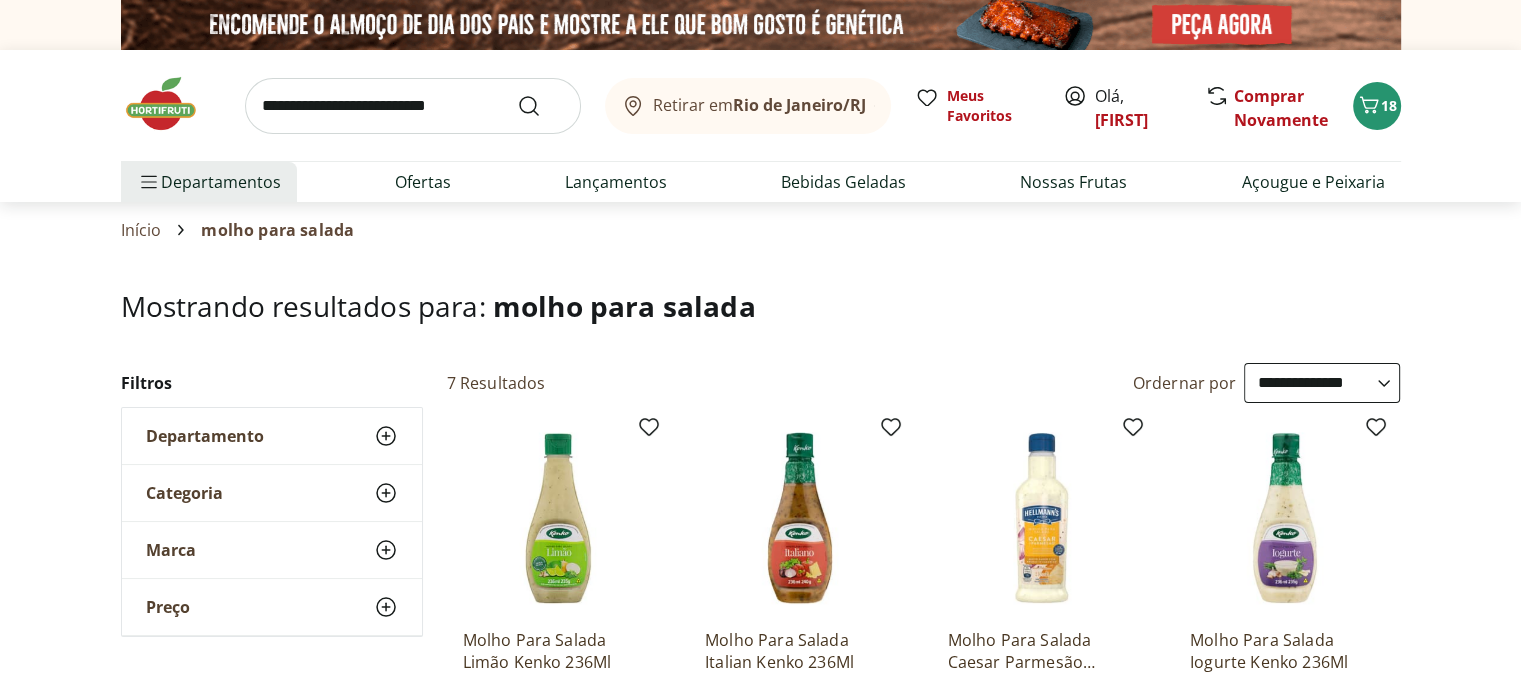click on "**********" at bounding box center [760, 780] 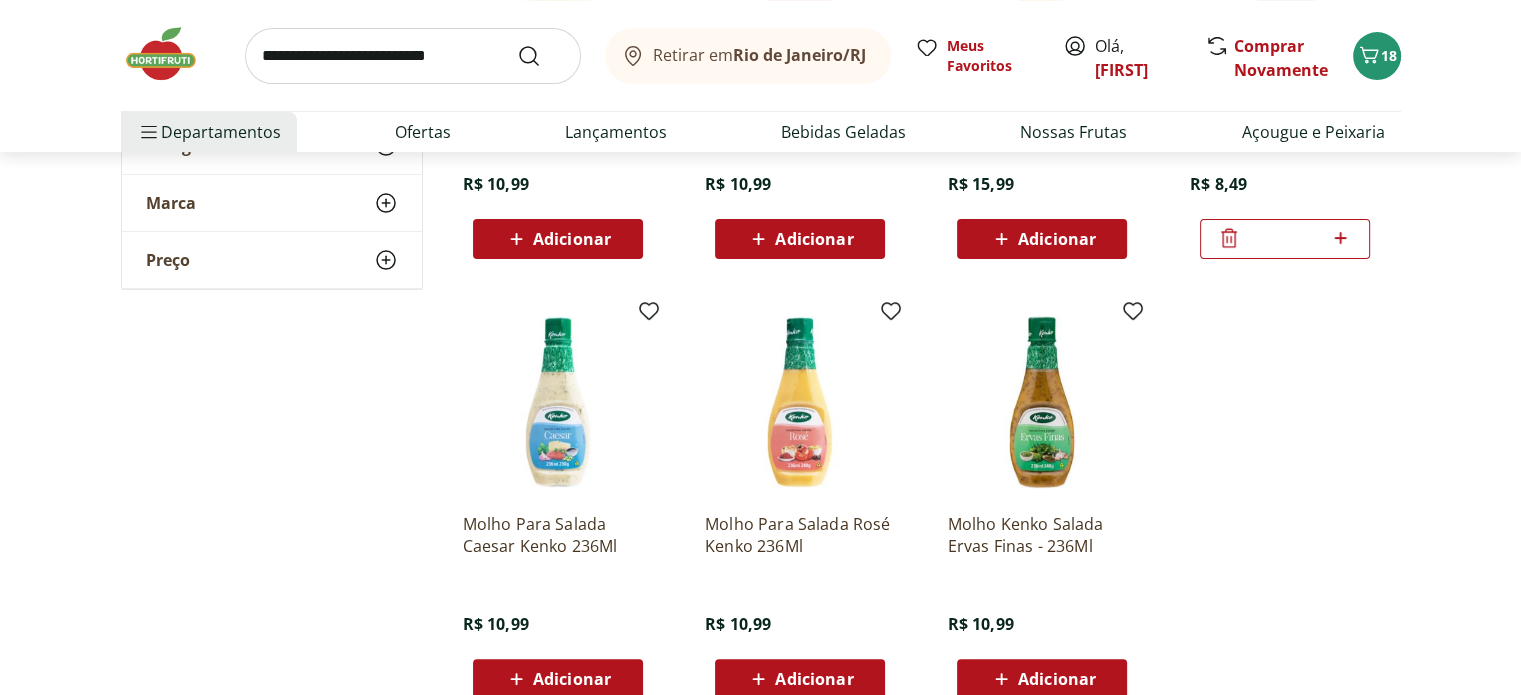 scroll, scrollTop: 560, scrollLeft: 0, axis: vertical 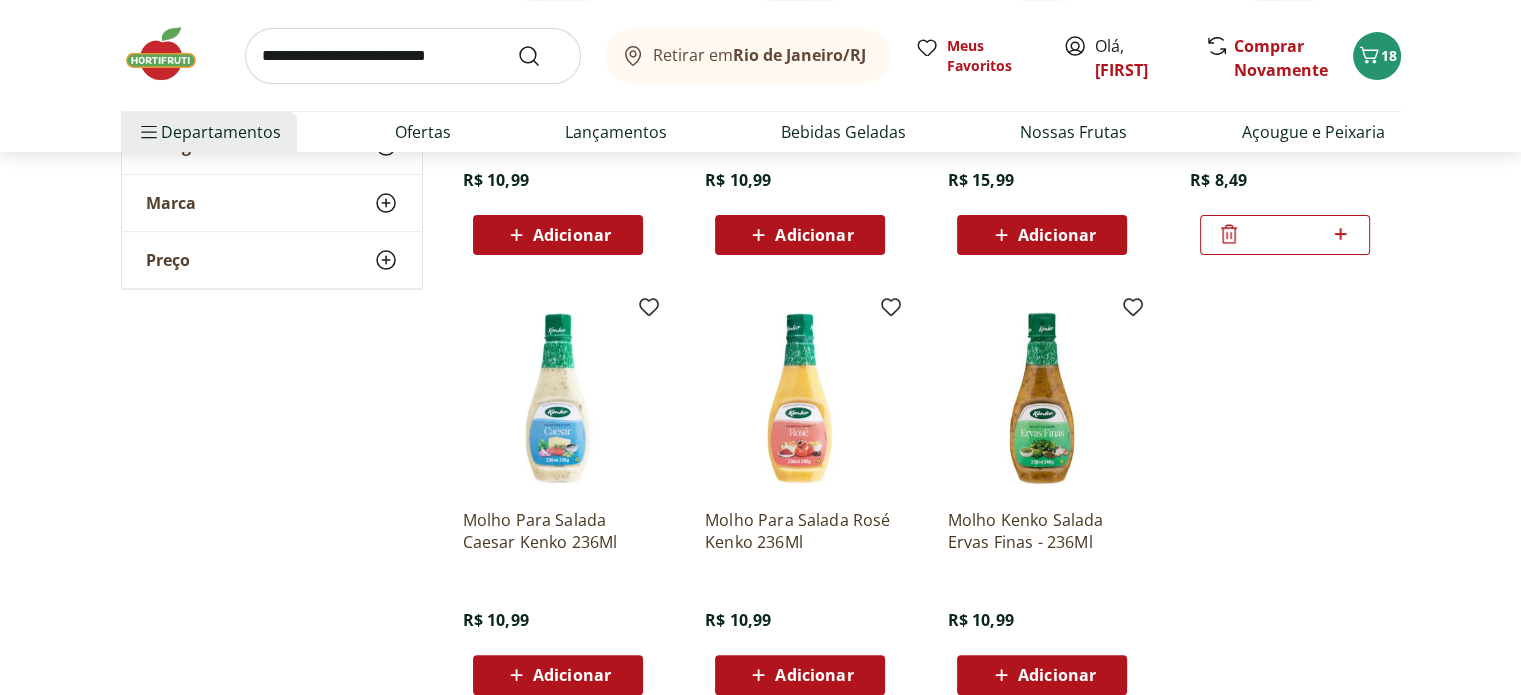 drag, startPoint x: 1200, startPoint y: 588, endPoint x: 1128, endPoint y: 611, distance: 75.58439 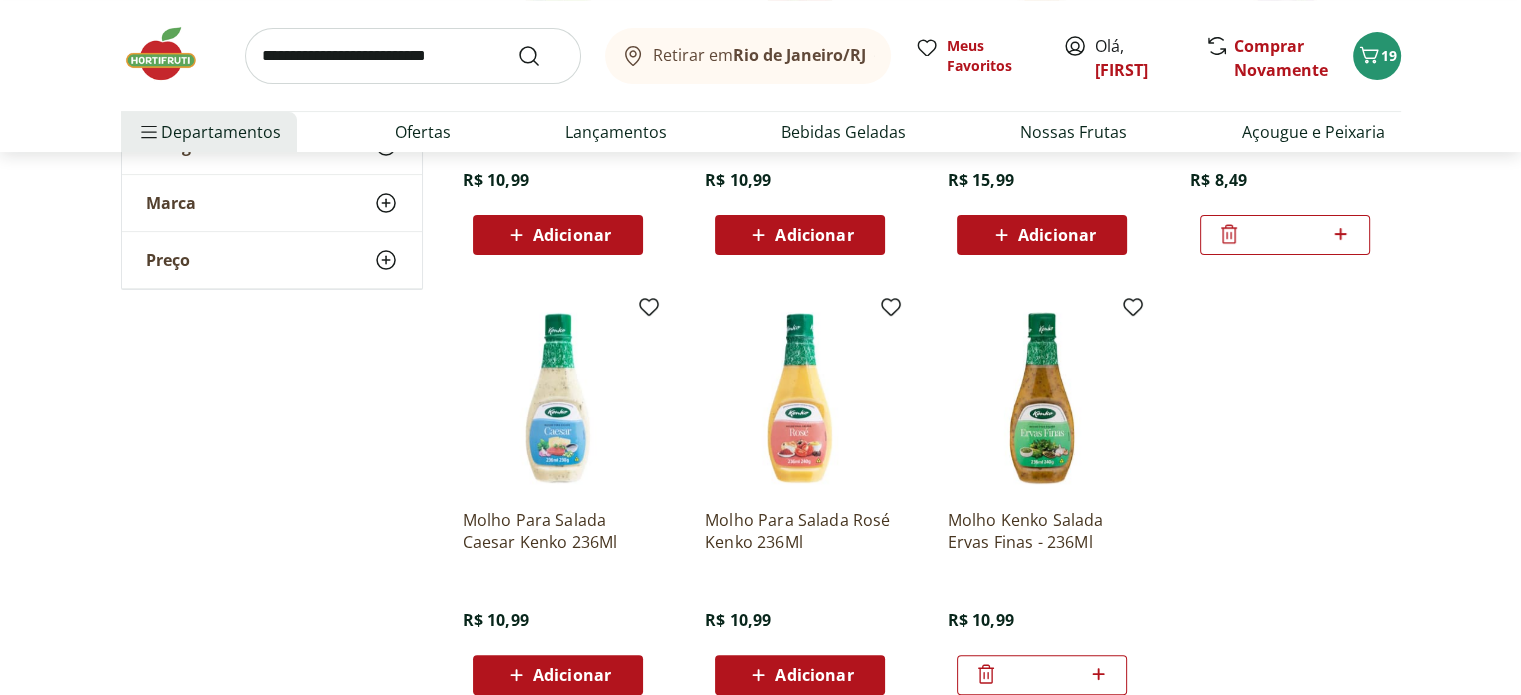 click at bounding box center (171, 54) 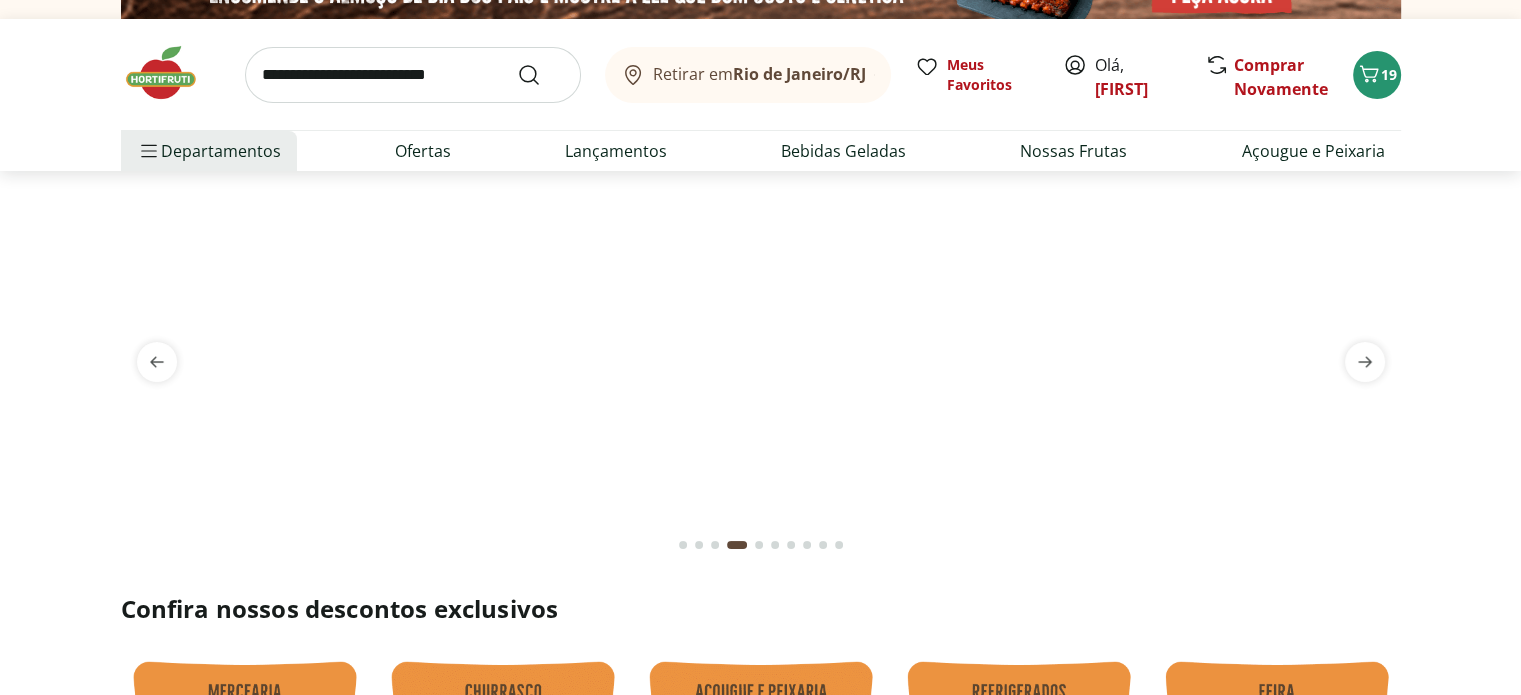 scroll, scrollTop: 0, scrollLeft: 0, axis: both 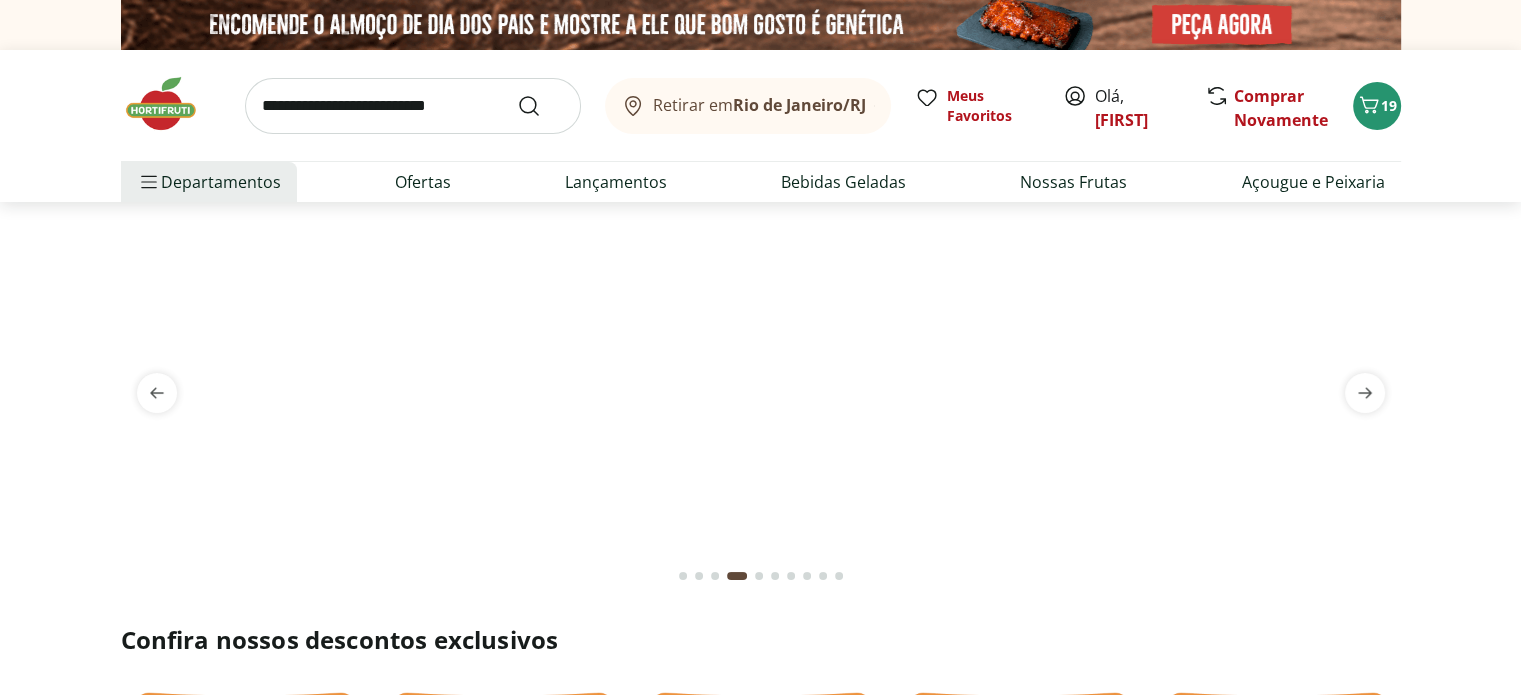 click at bounding box center [413, 106] 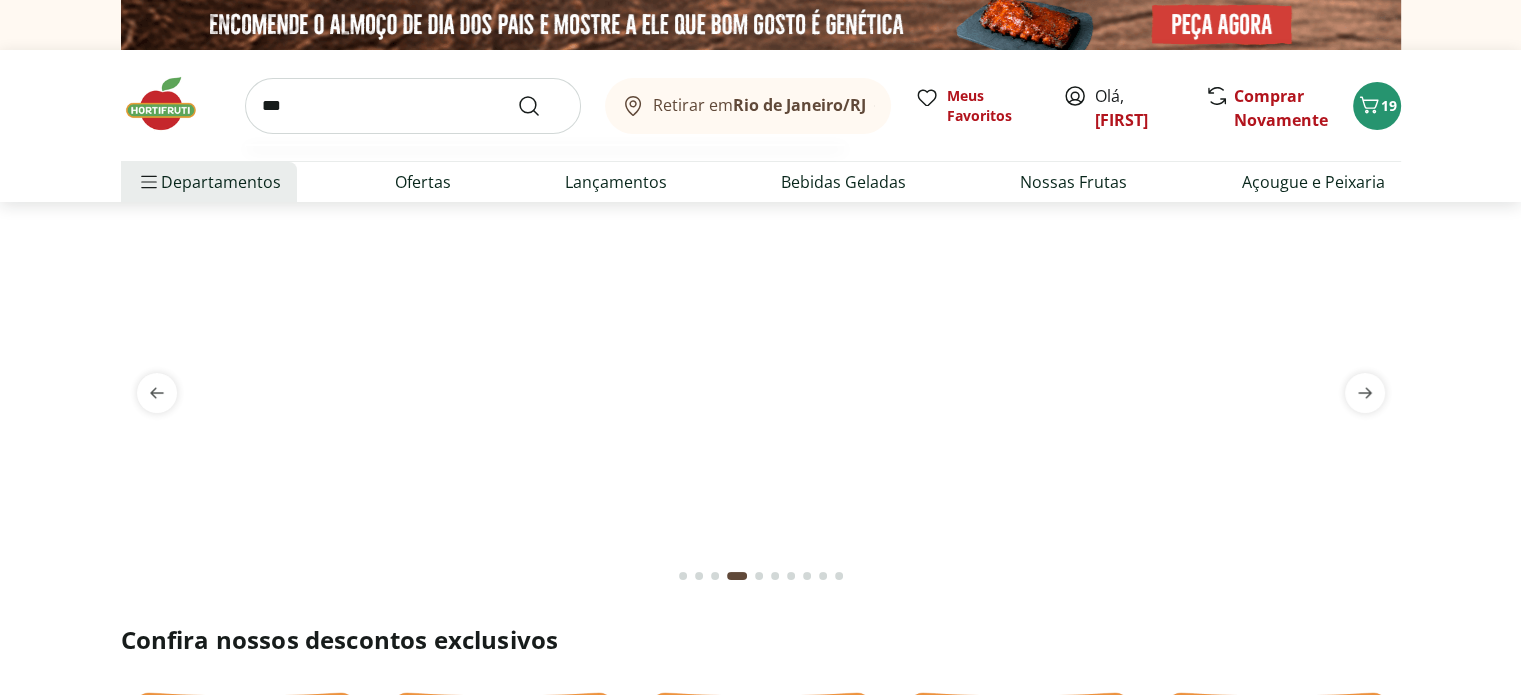 type on "***" 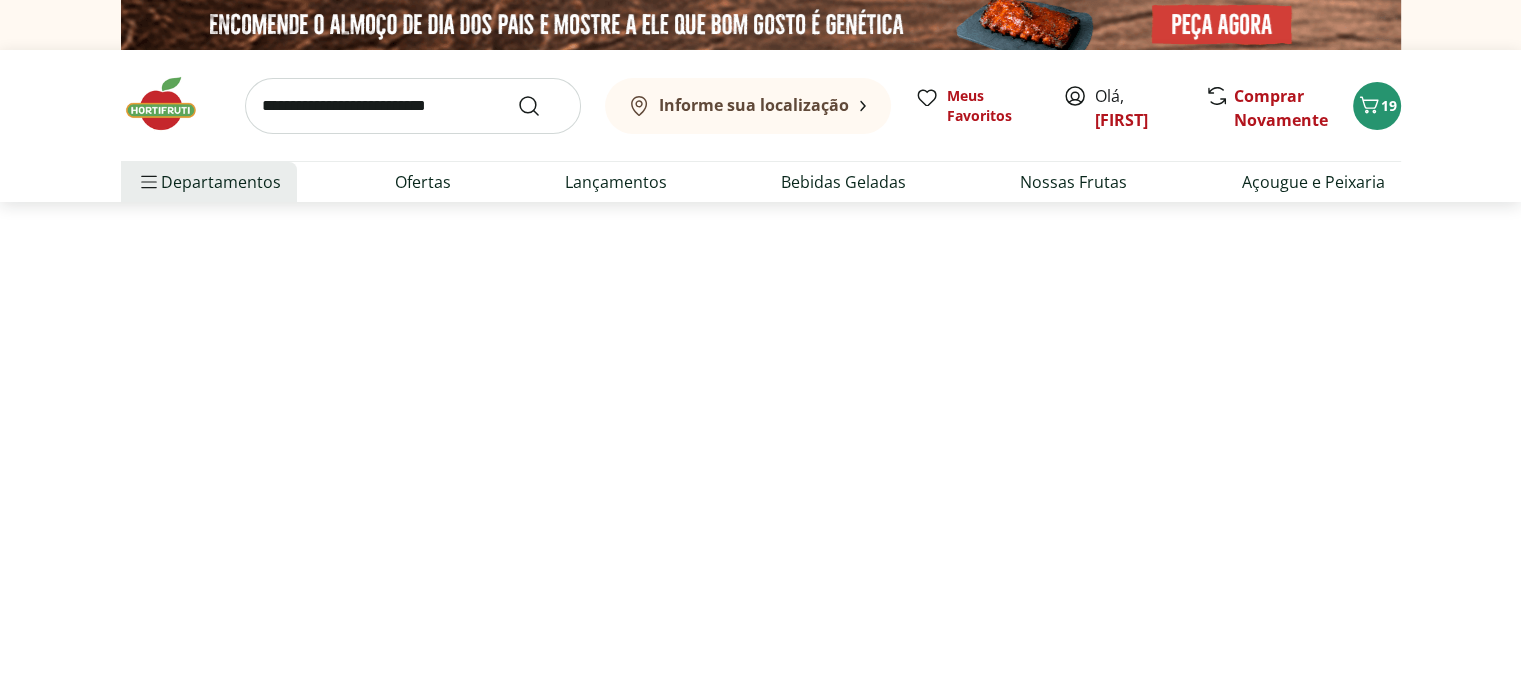 select on "**********" 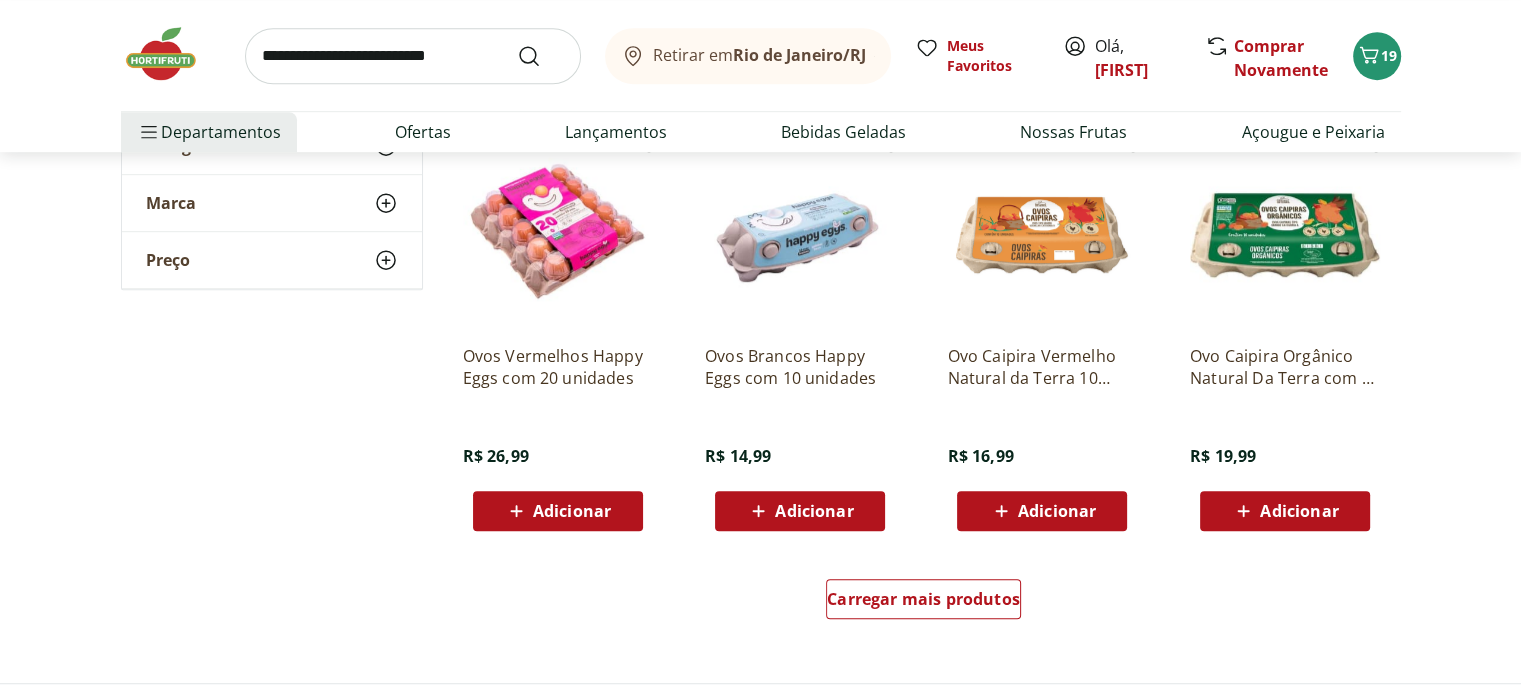 scroll, scrollTop: 1200, scrollLeft: 0, axis: vertical 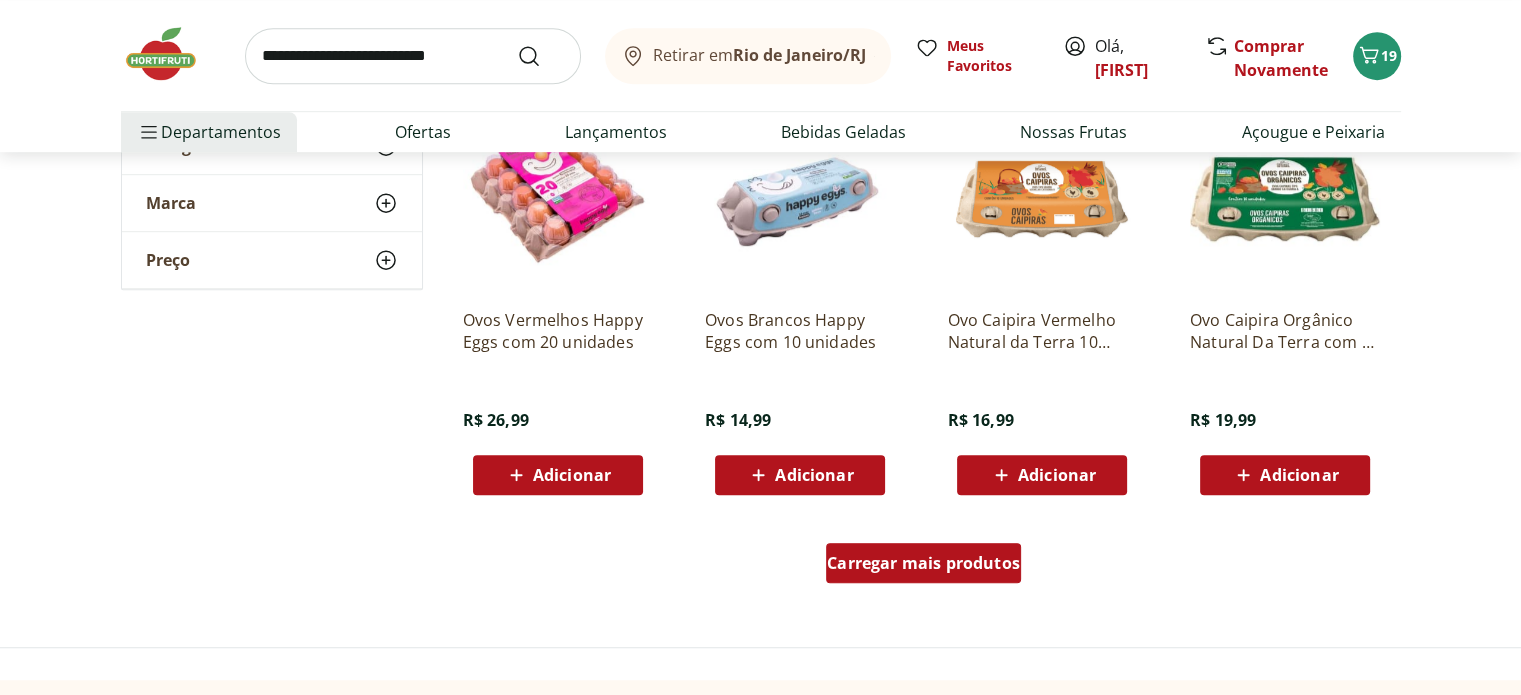 click on "Carregar mais produtos" at bounding box center (923, 563) 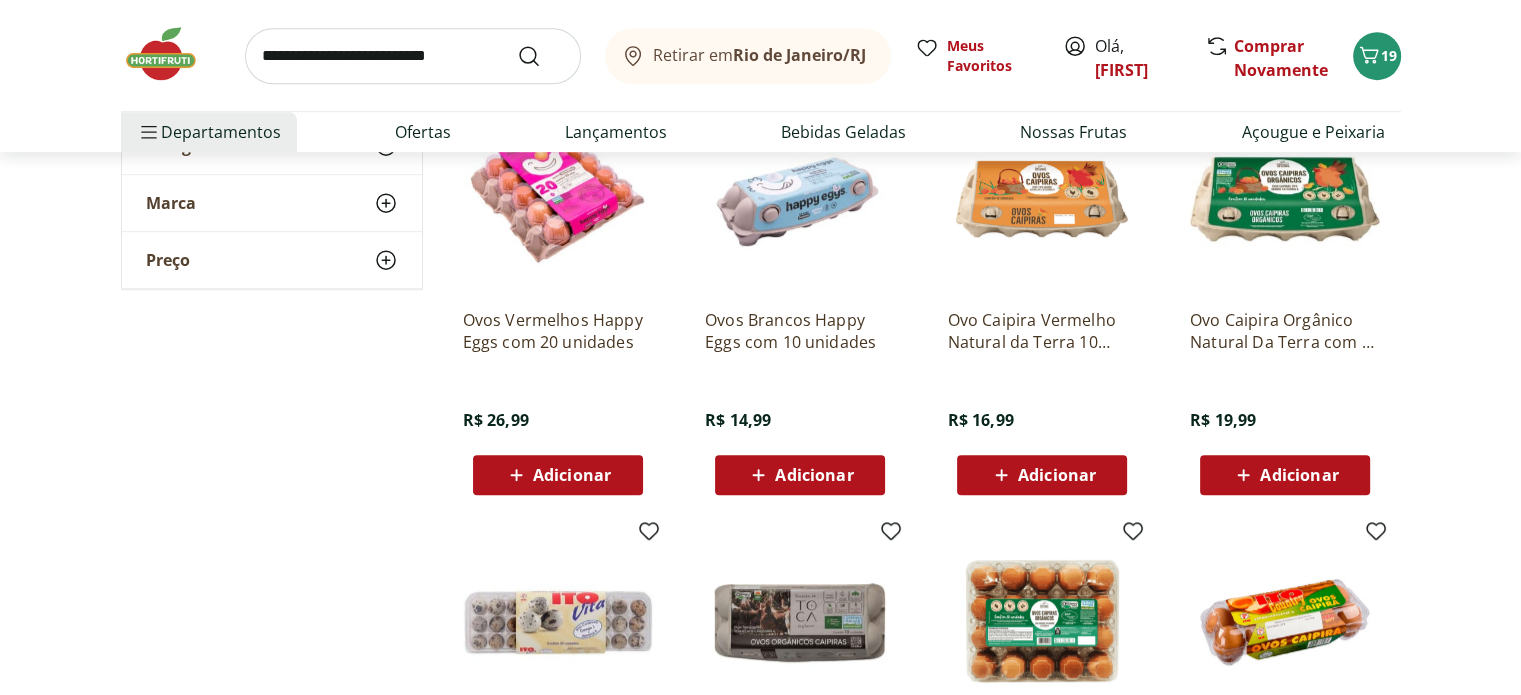 scroll, scrollTop: 1808, scrollLeft: 0, axis: vertical 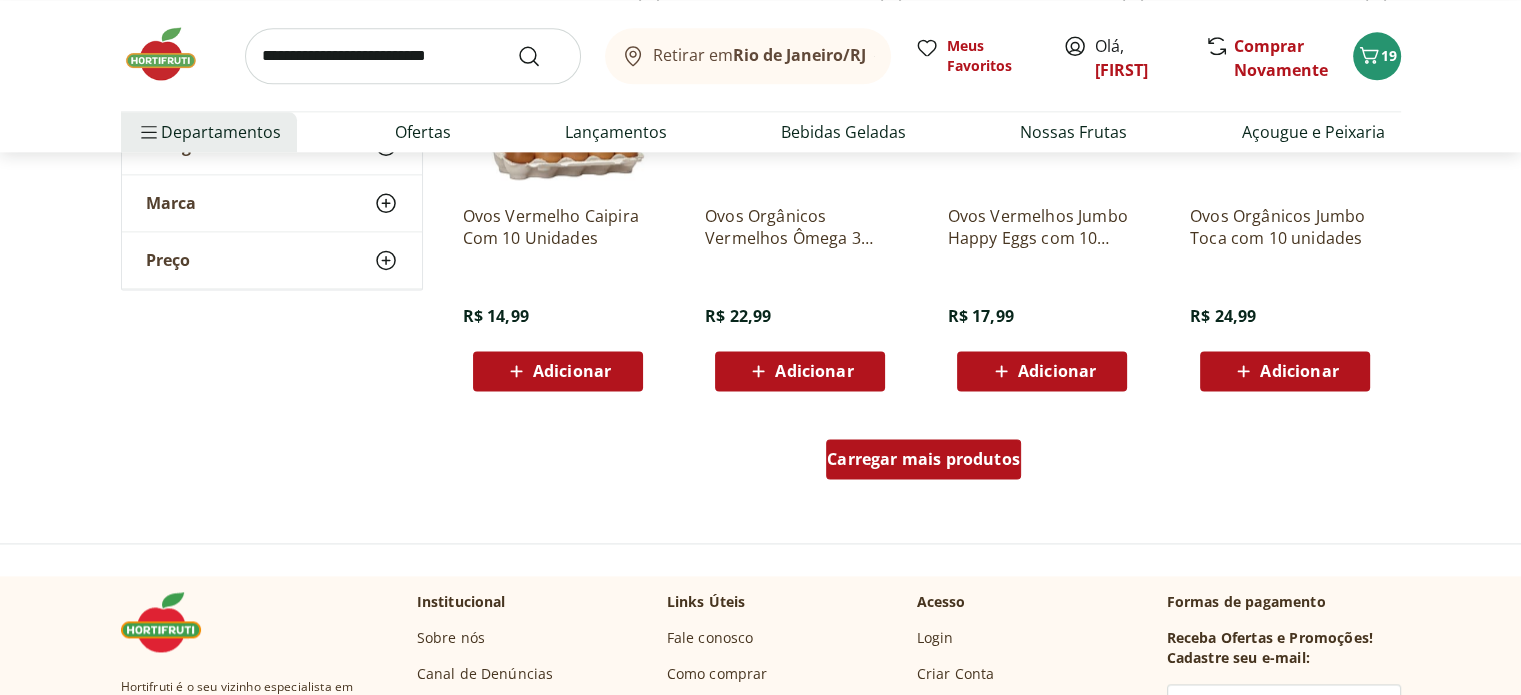 click on "Carregar mais produtos" at bounding box center (923, 459) 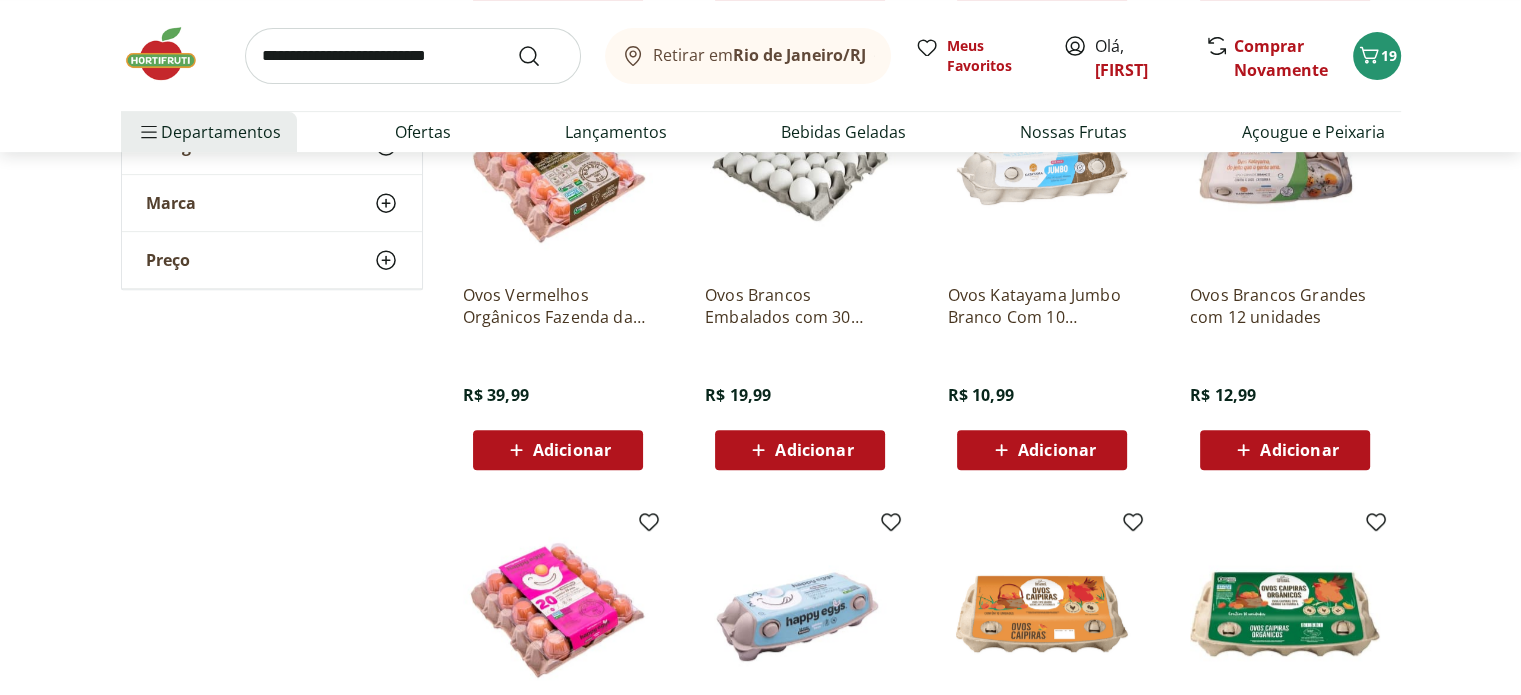 scroll, scrollTop: 720, scrollLeft: 0, axis: vertical 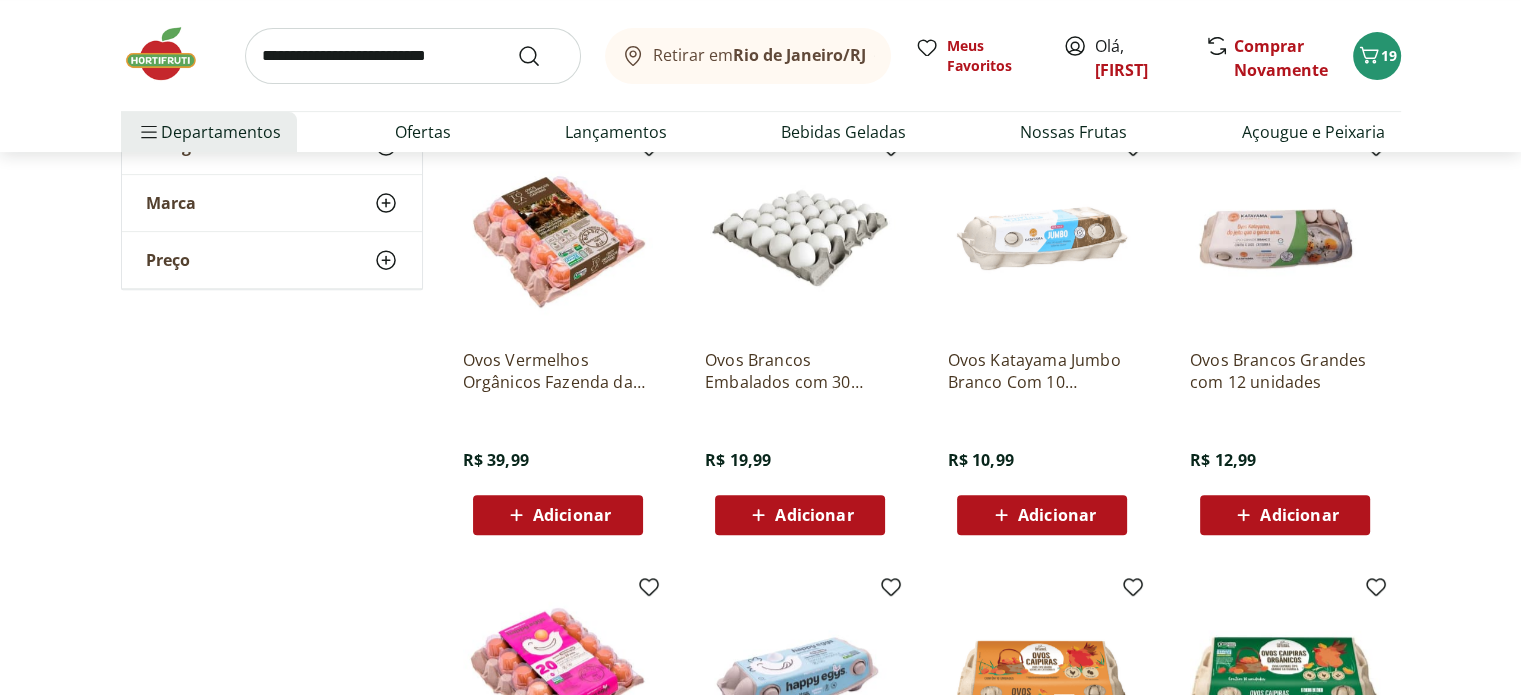 click on "**********" at bounding box center (760, 1364) 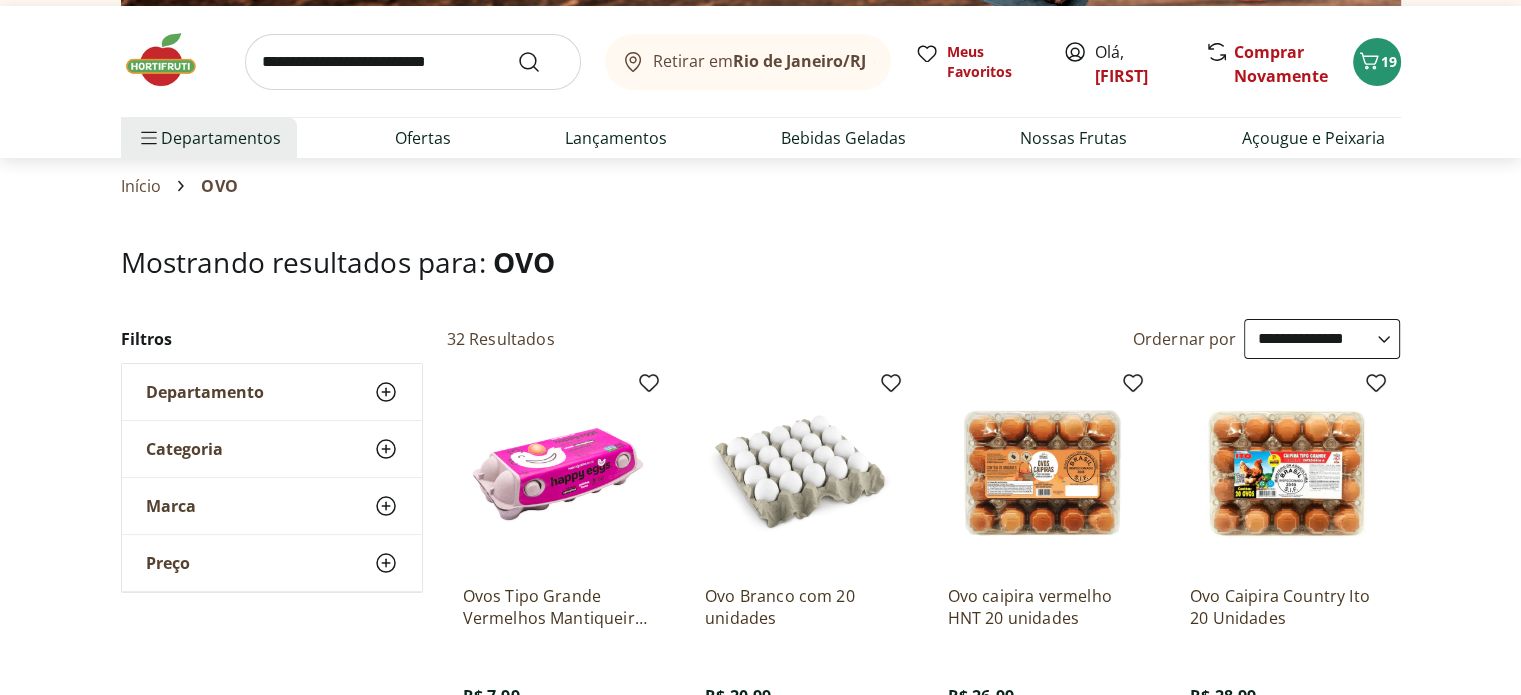 scroll, scrollTop: 0, scrollLeft: 0, axis: both 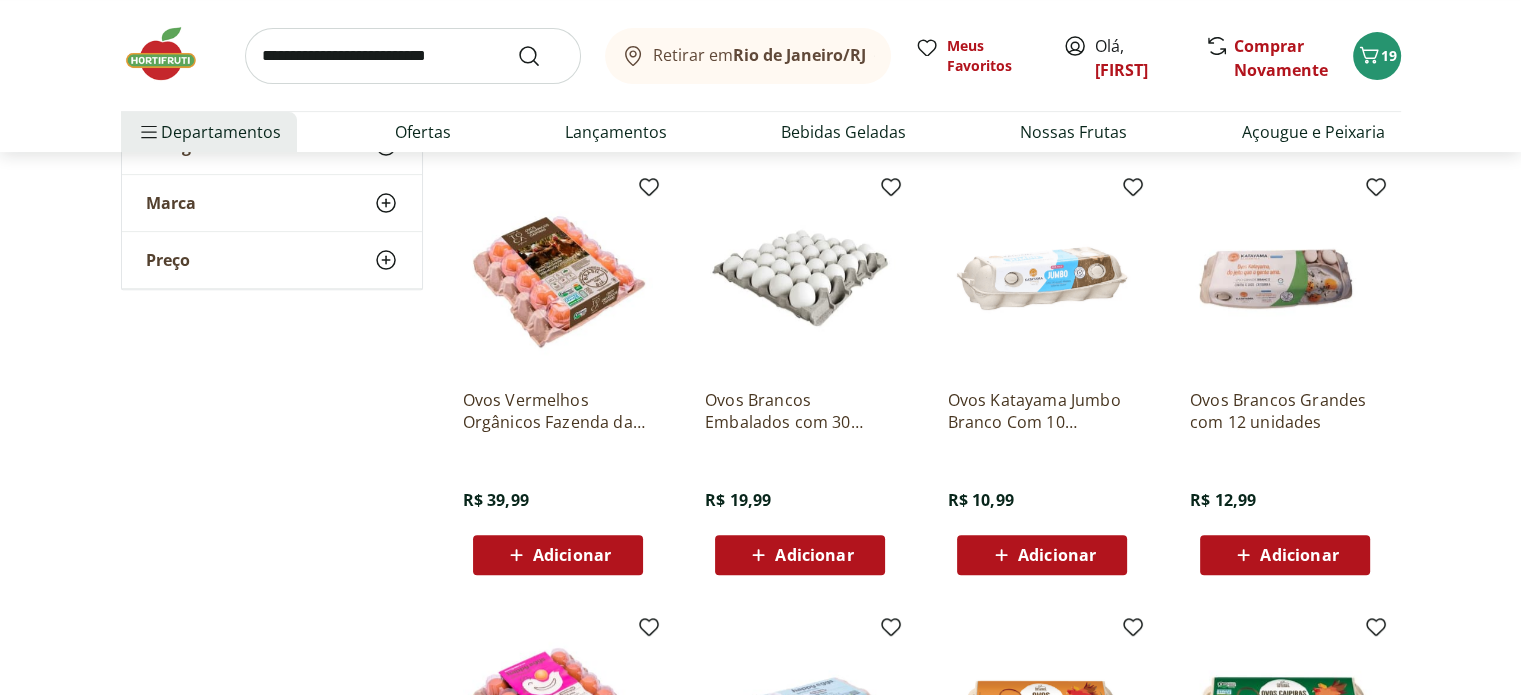 click on "Adicionar" at bounding box center [1057, 555] 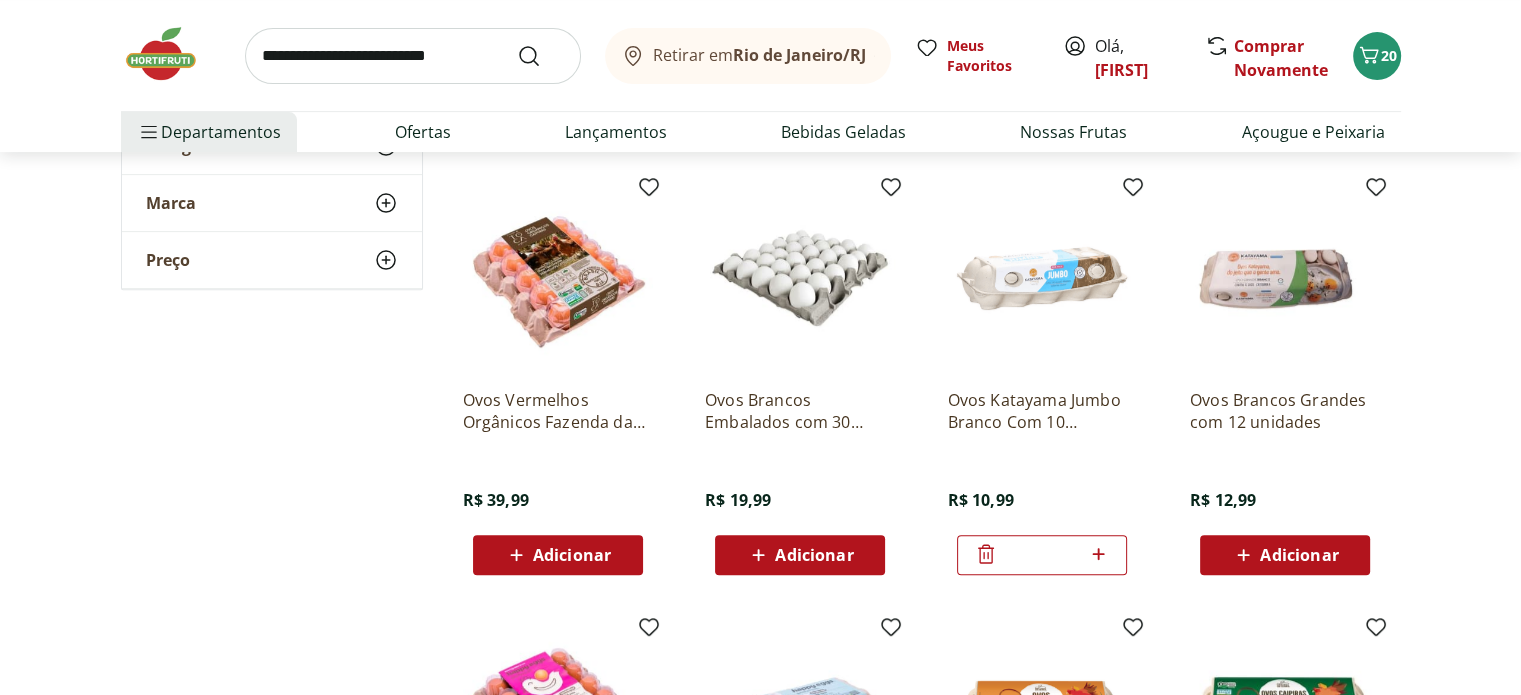 click at bounding box center (171, 54) 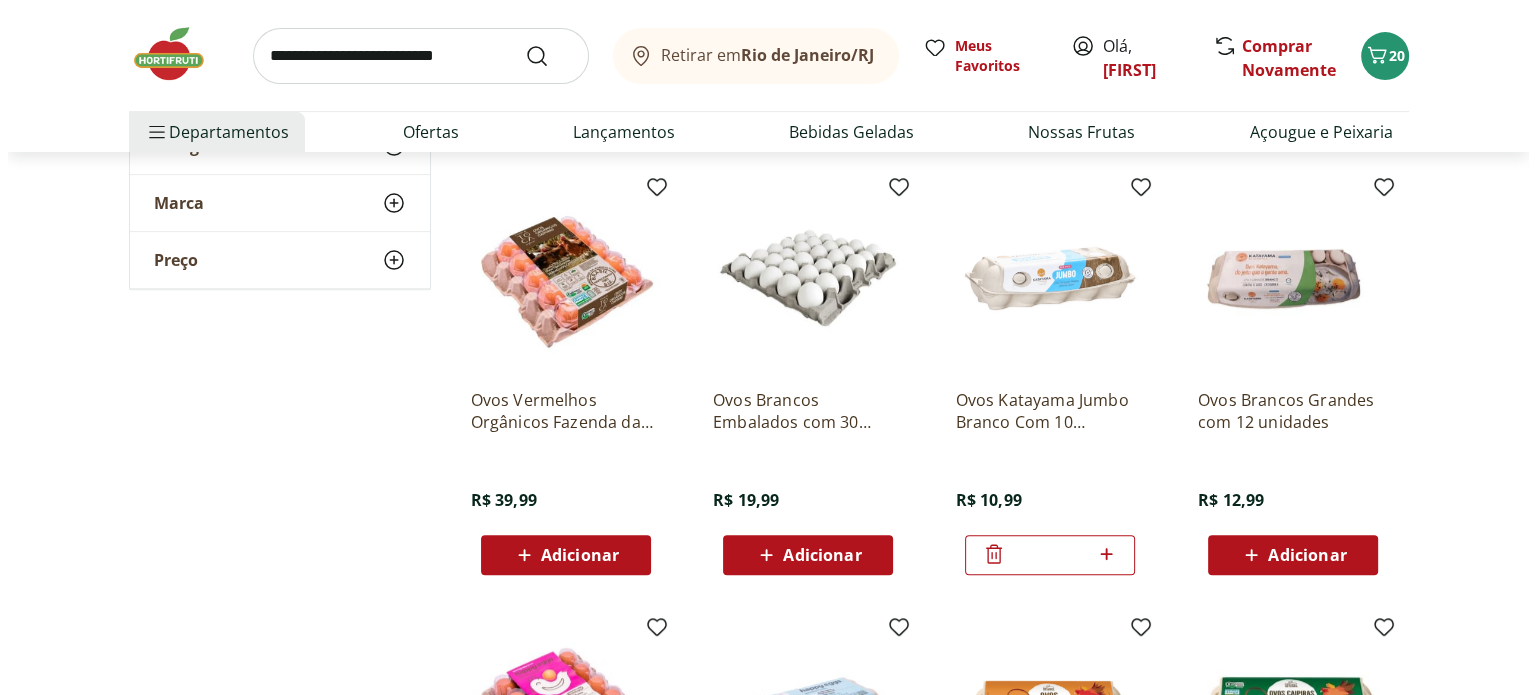 scroll, scrollTop: 0, scrollLeft: 0, axis: both 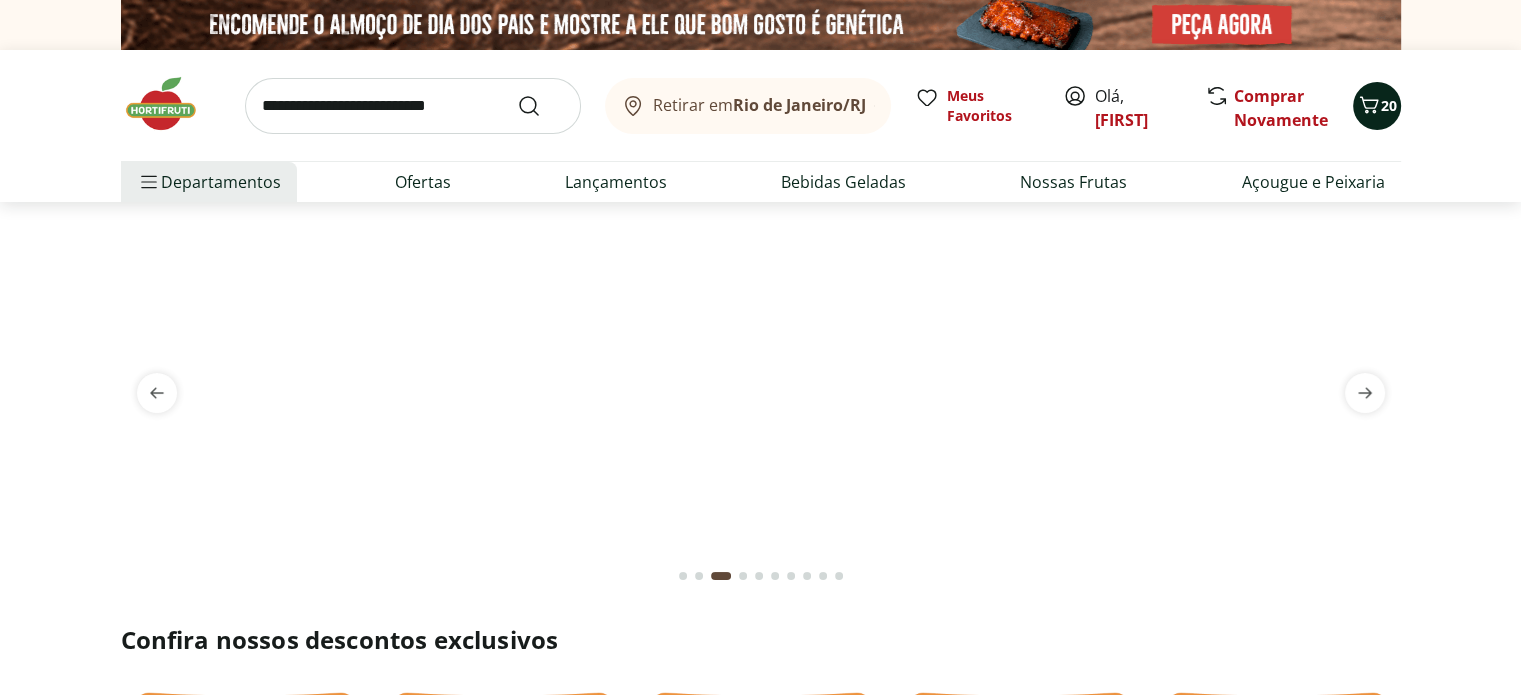 click 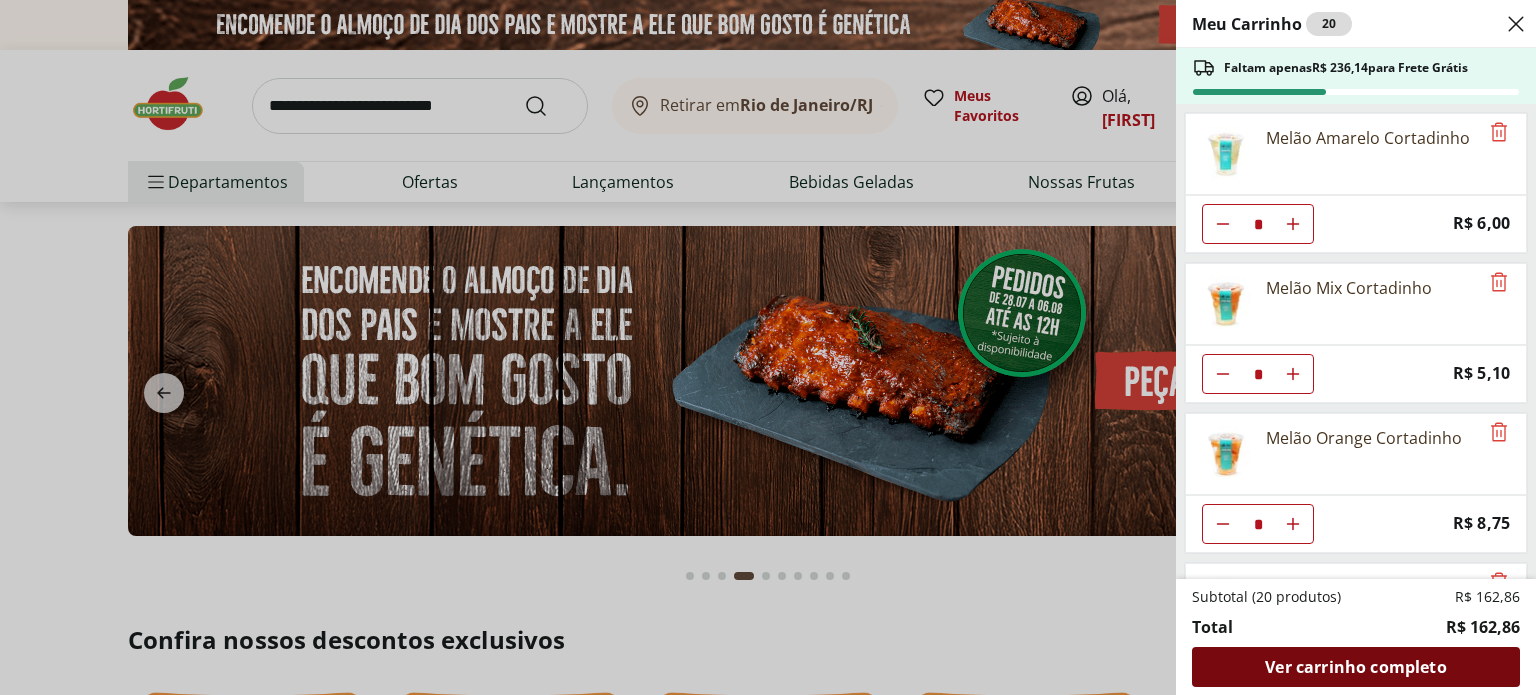 click on "Ver carrinho completo" at bounding box center [1355, 667] 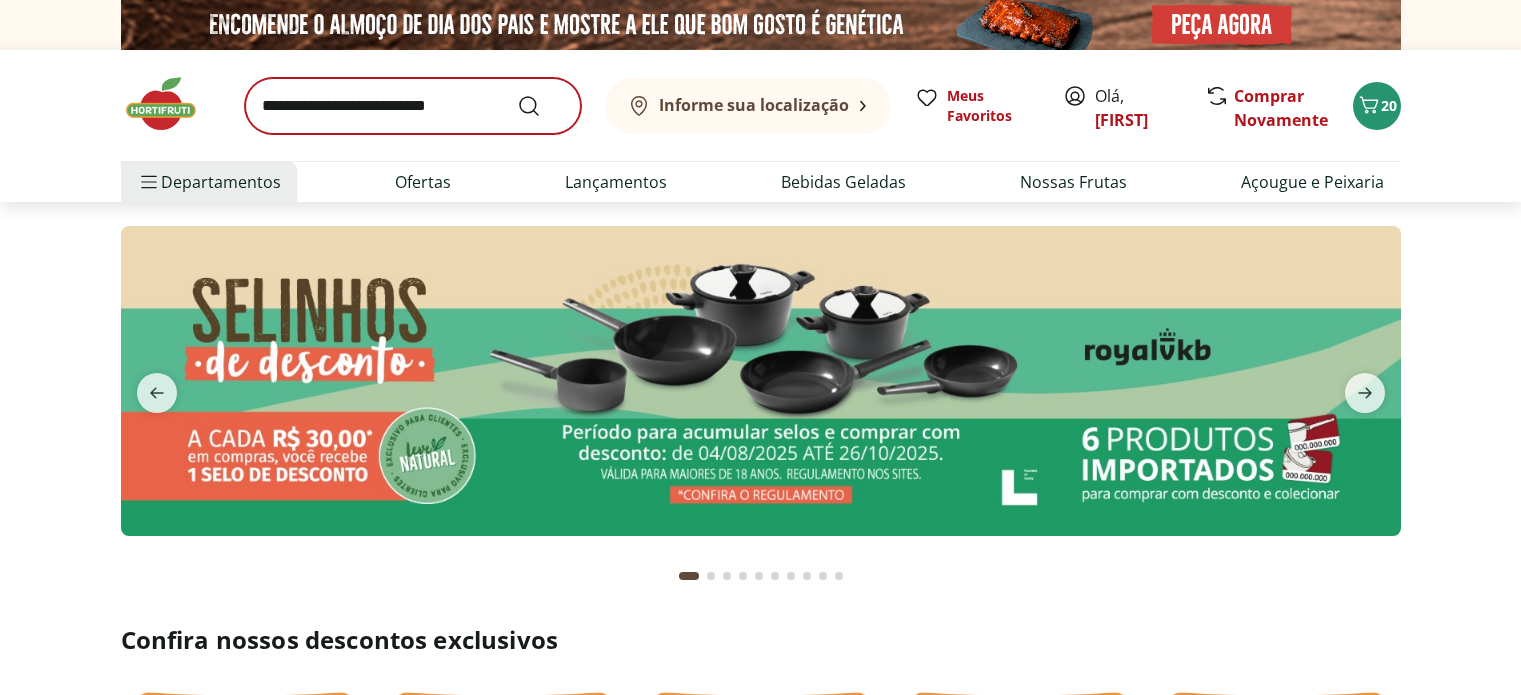scroll, scrollTop: 0, scrollLeft: 0, axis: both 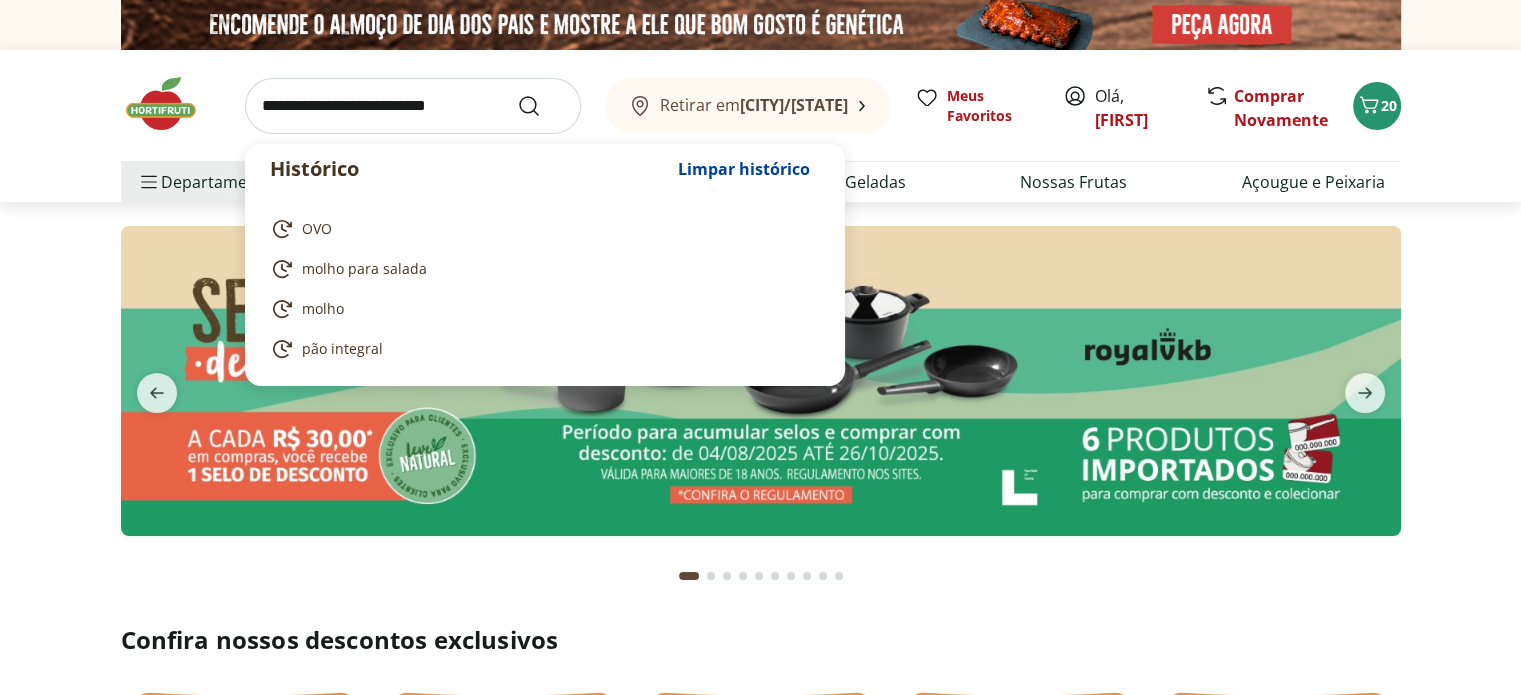 click at bounding box center [413, 106] 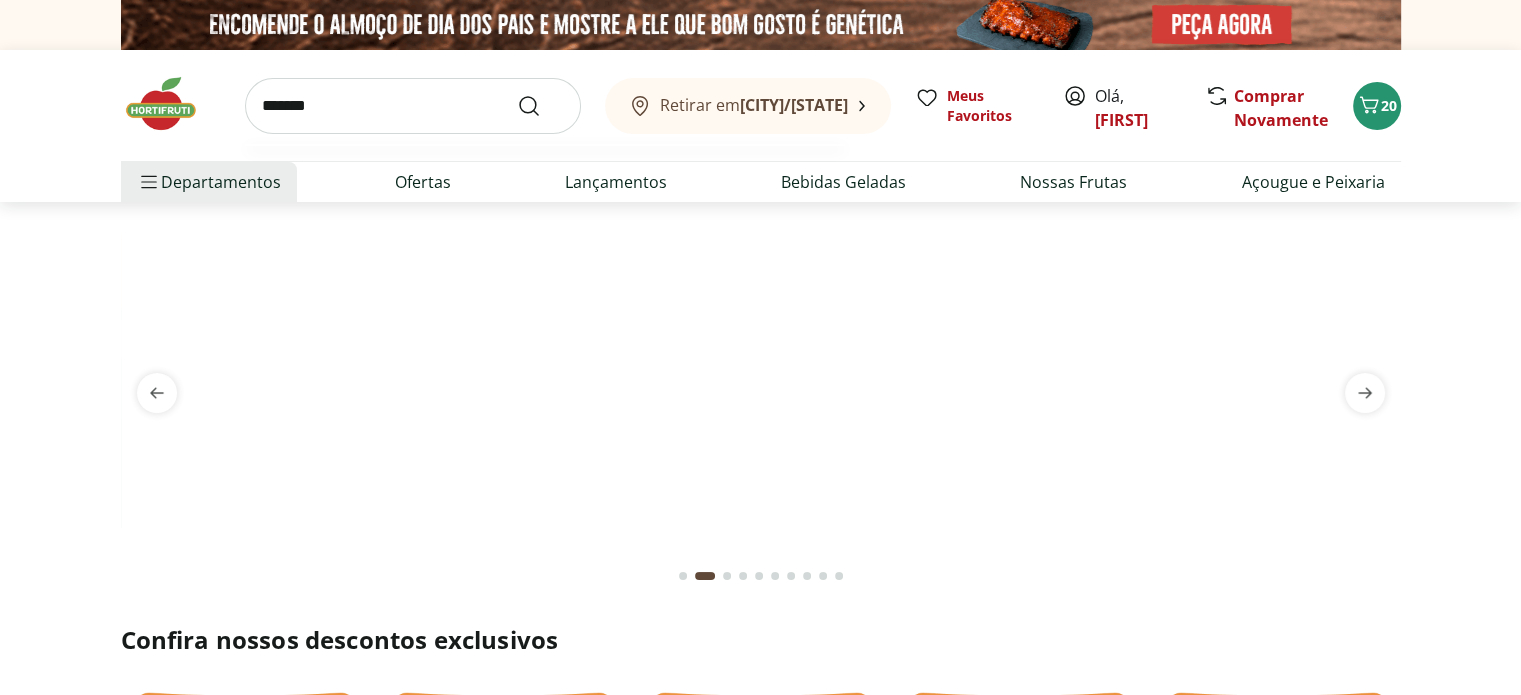 type on "*******" 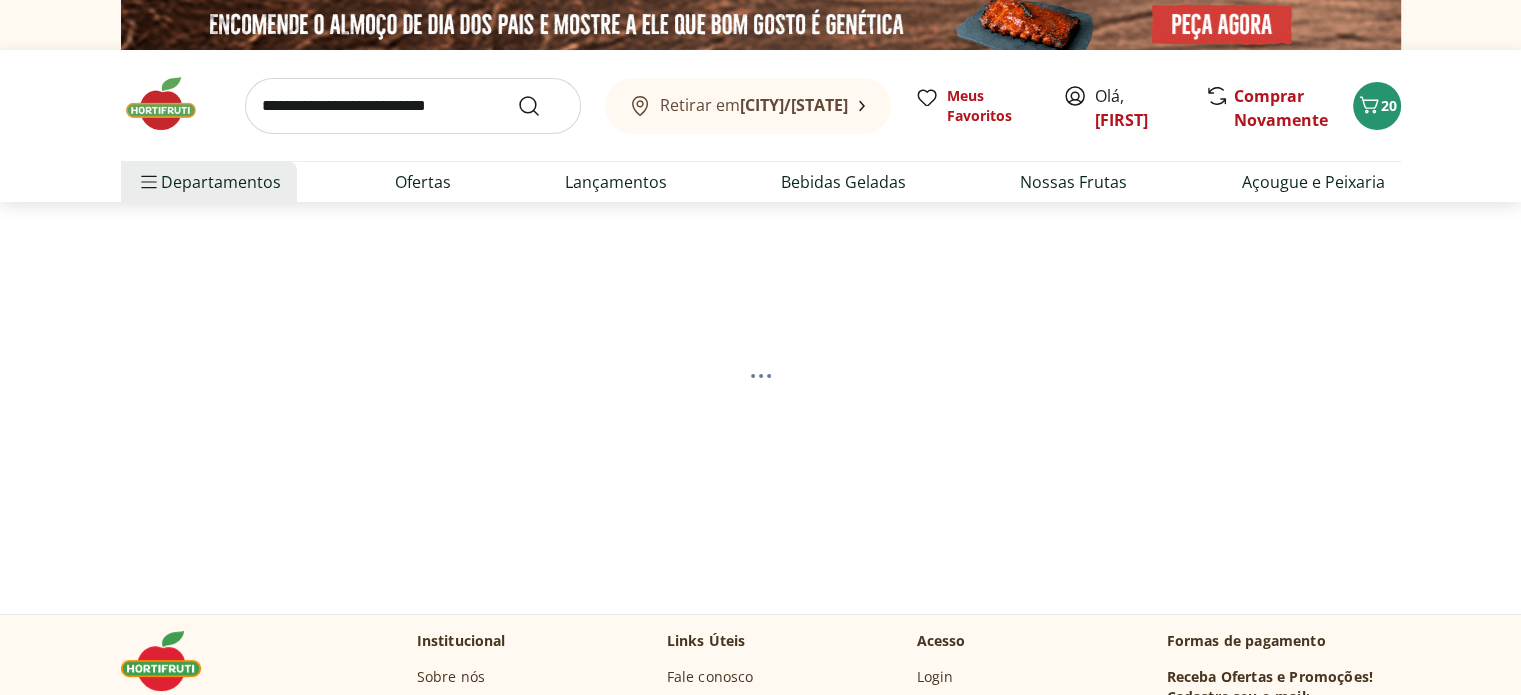 select on "**********" 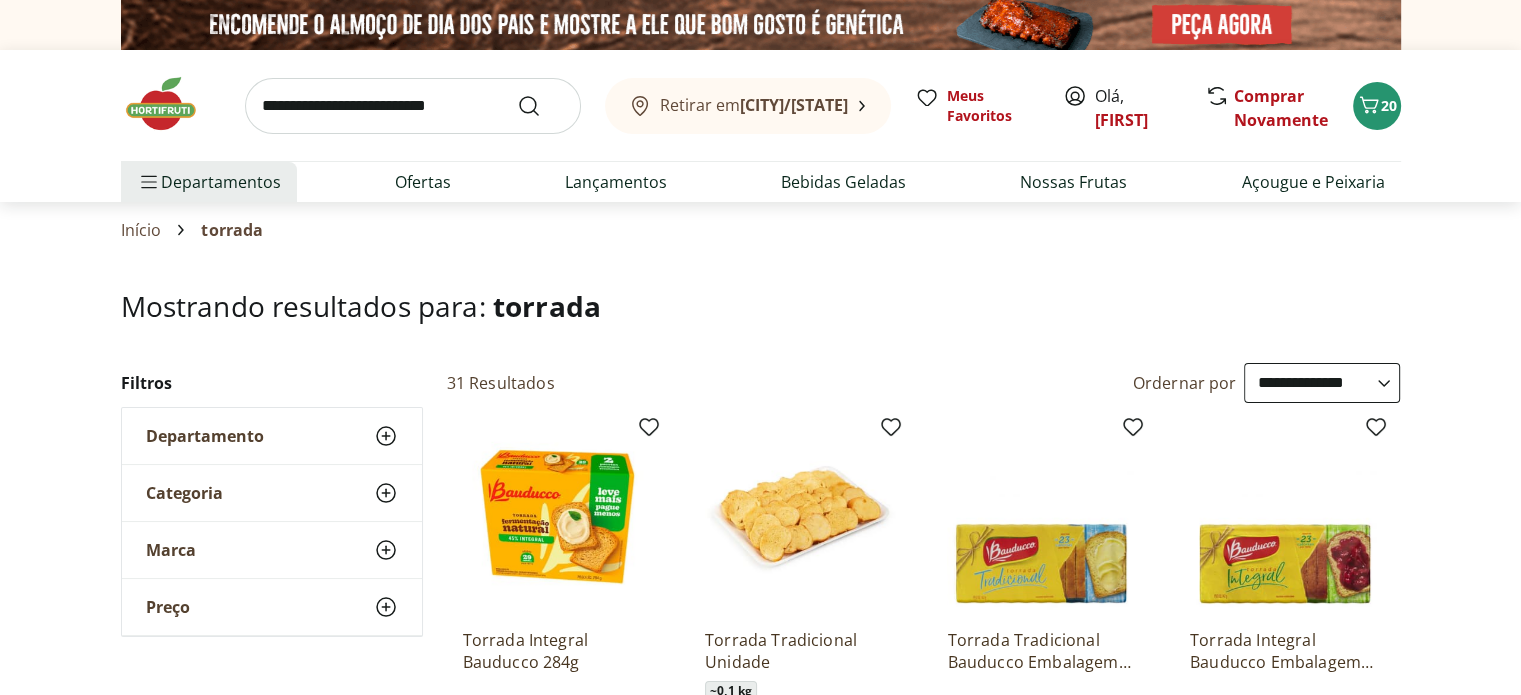 click on "**********" at bounding box center (760, 1052) 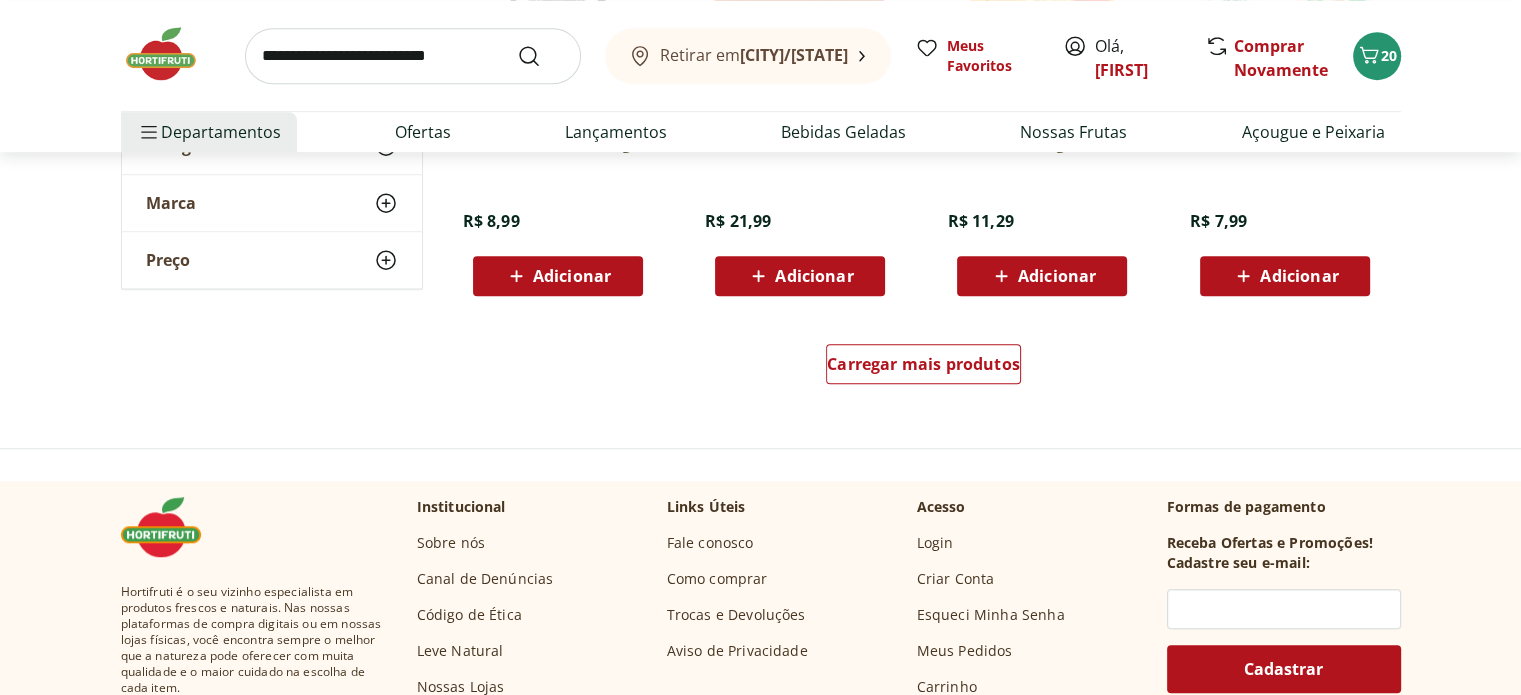 scroll, scrollTop: 1400, scrollLeft: 0, axis: vertical 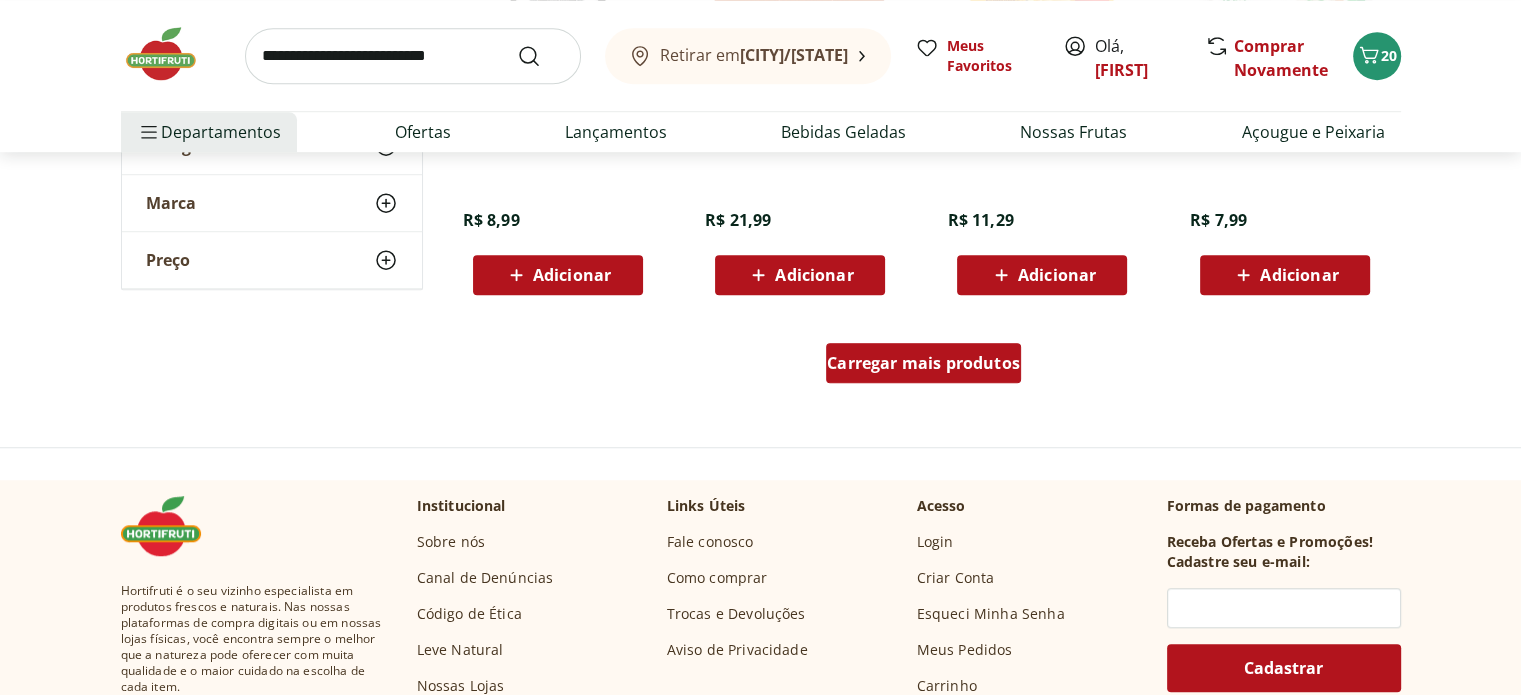 click on "Carregar mais produtos" at bounding box center (923, 363) 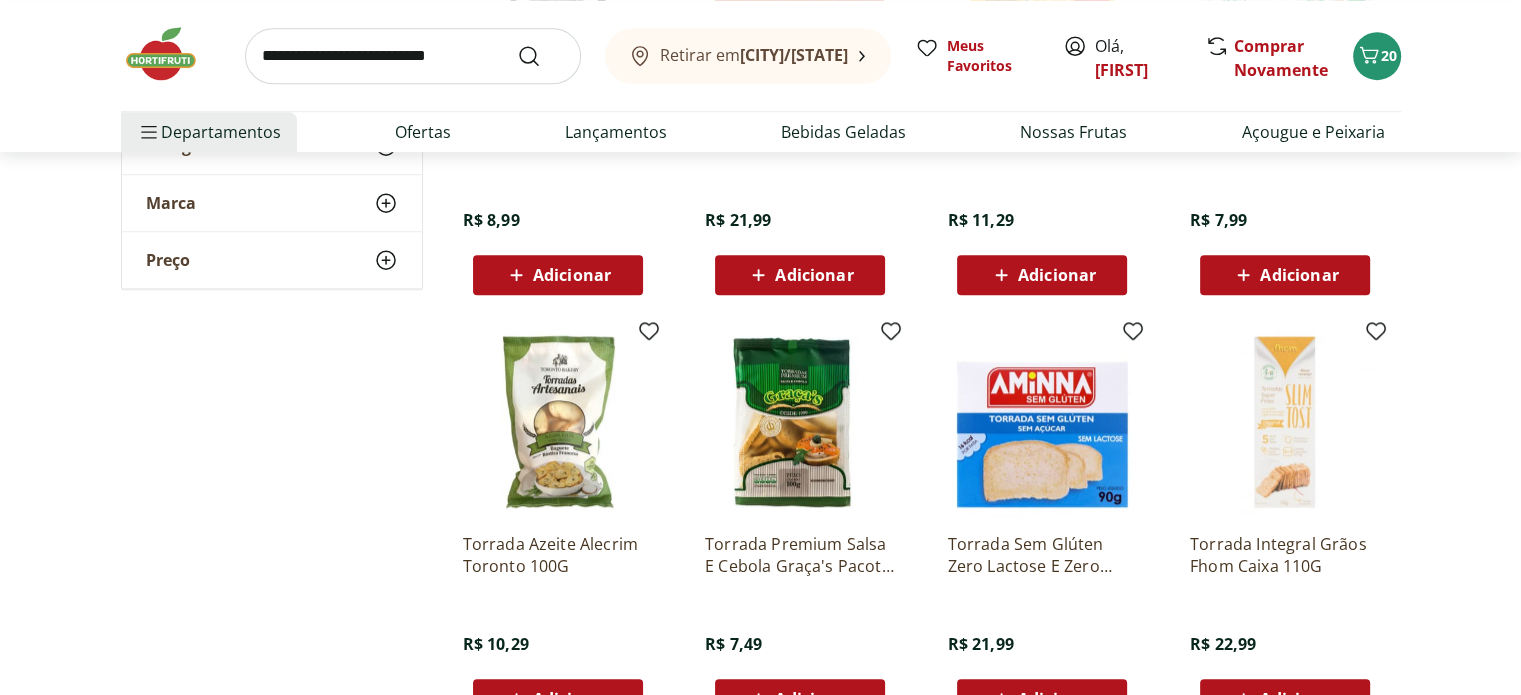 click at bounding box center [413, 56] 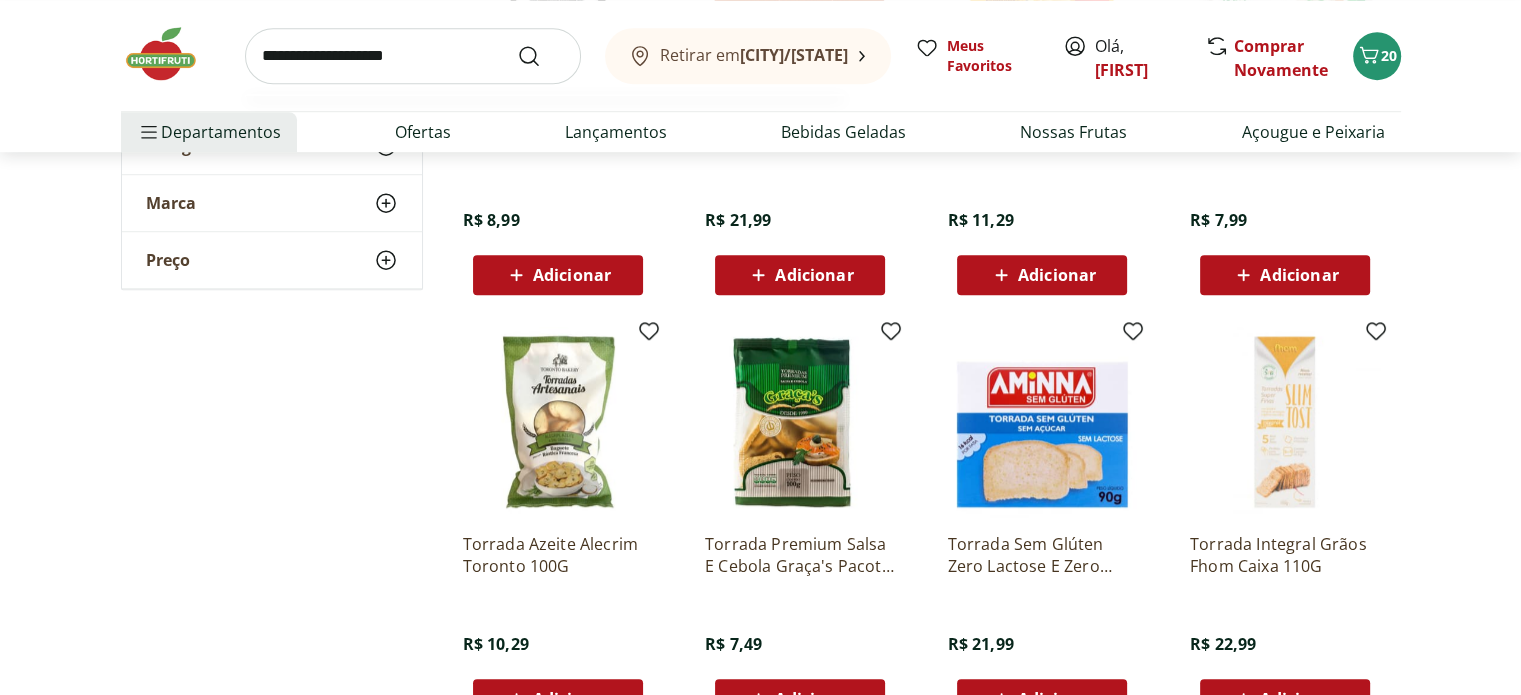 type on "**********" 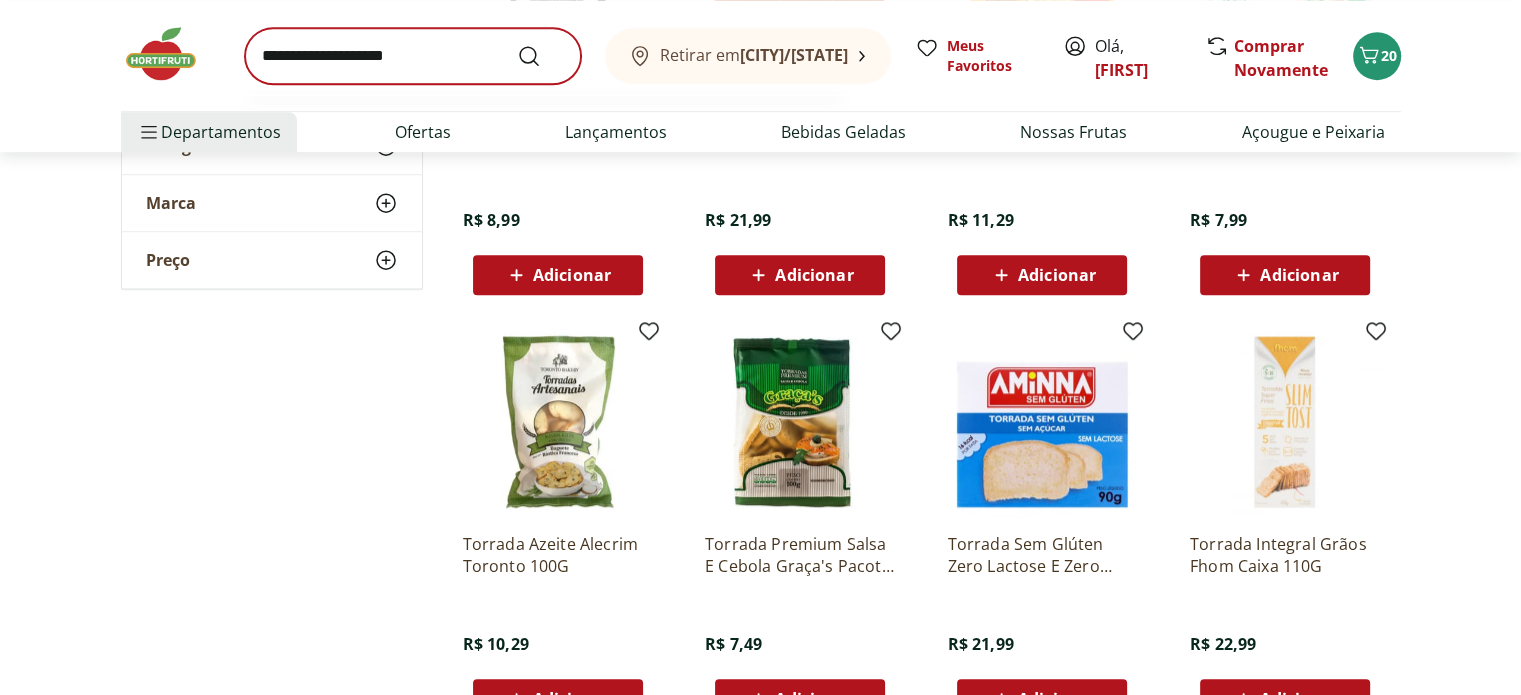scroll, scrollTop: 0, scrollLeft: 0, axis: both 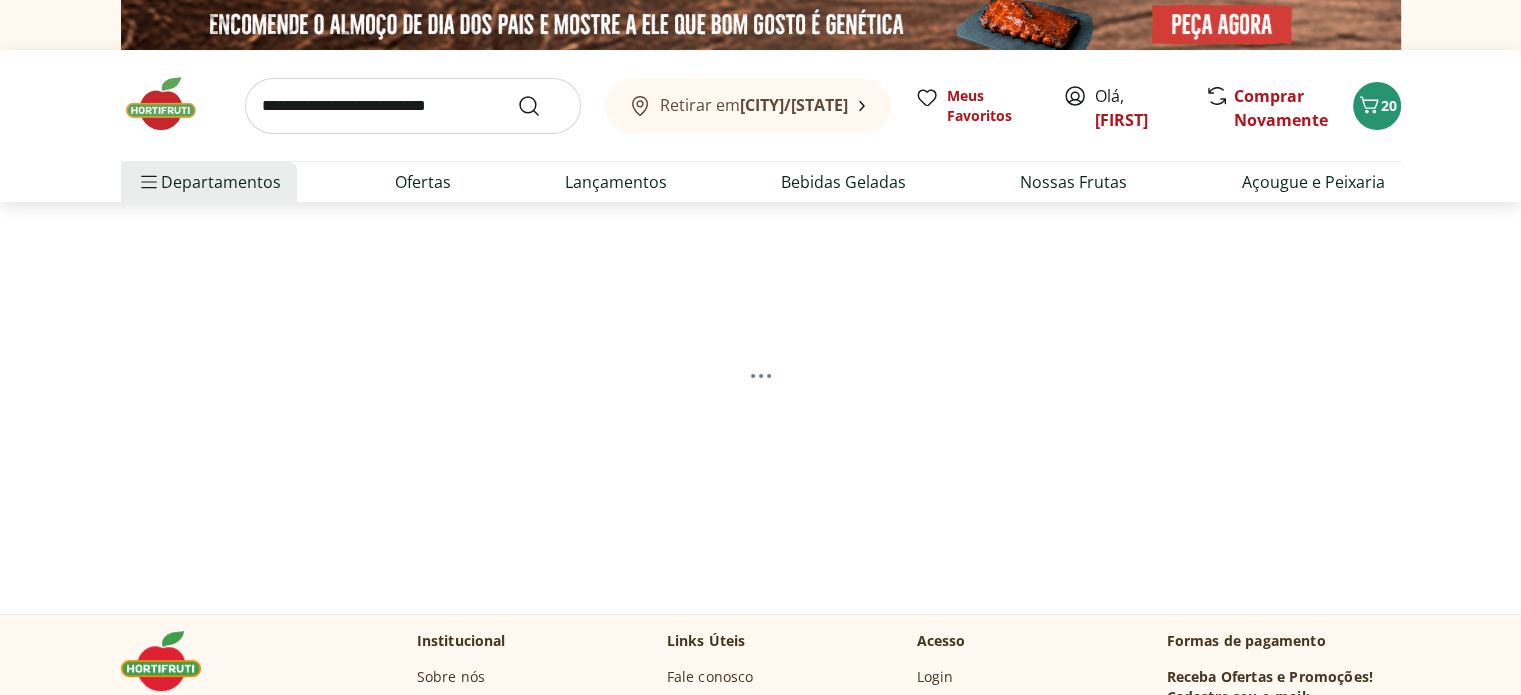 select on "**********" 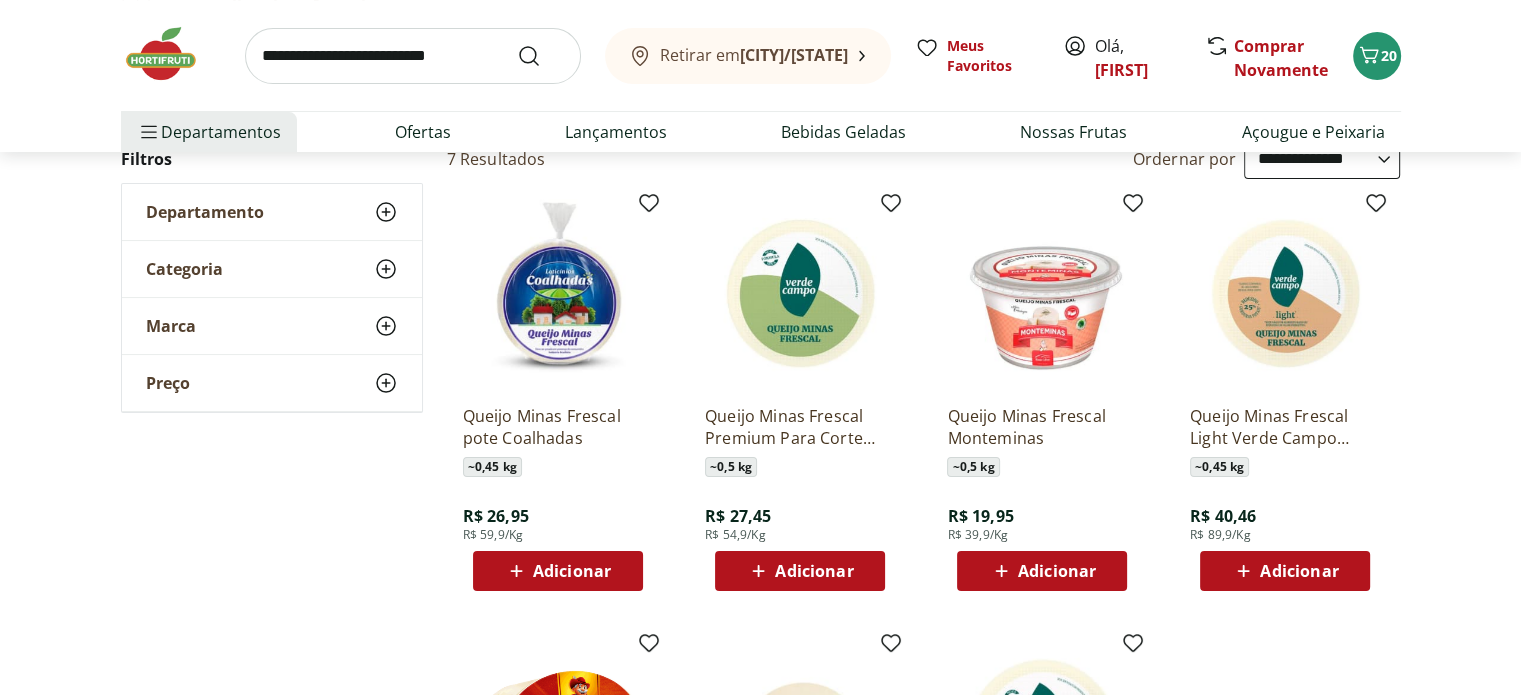scroll, scrollTop: 240, scrollLeft: 0, axis: vertical 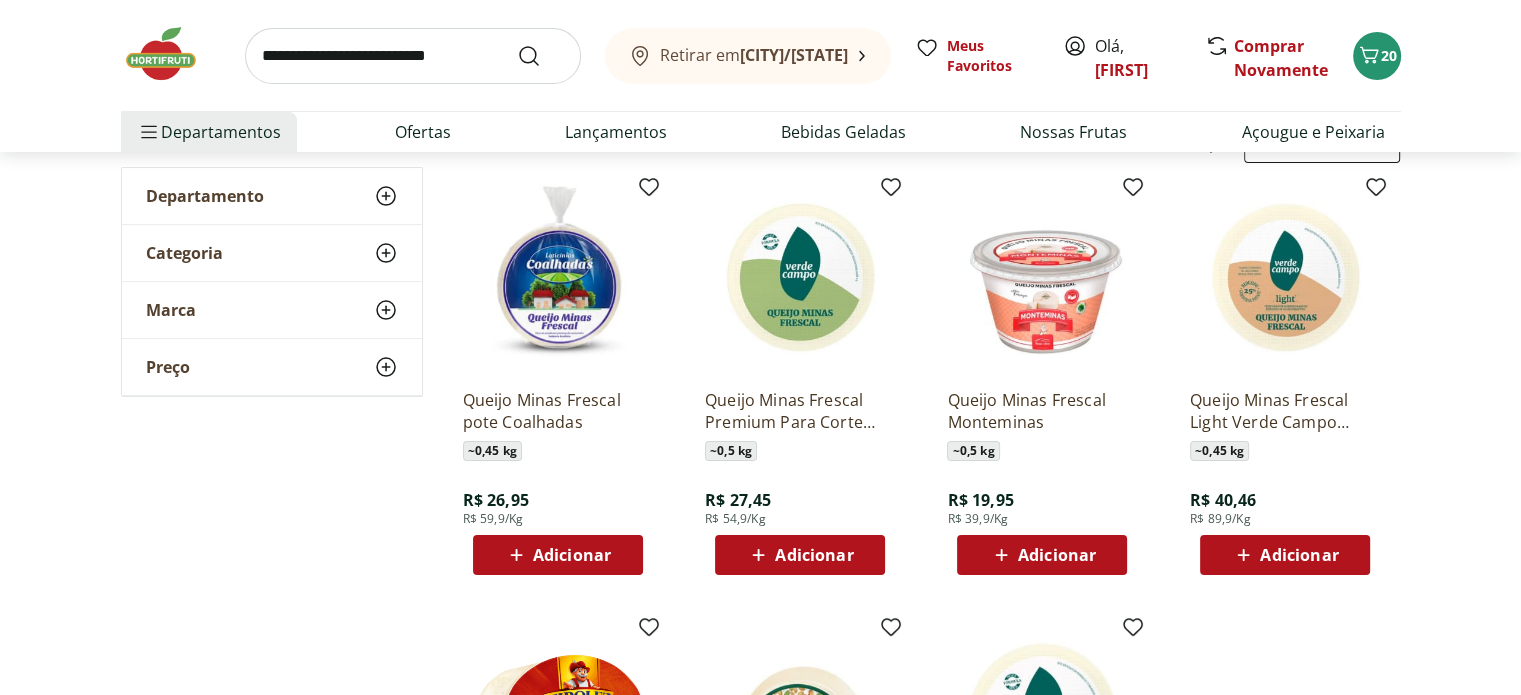 click on "Adicionar" at bounding box center (572, 555) 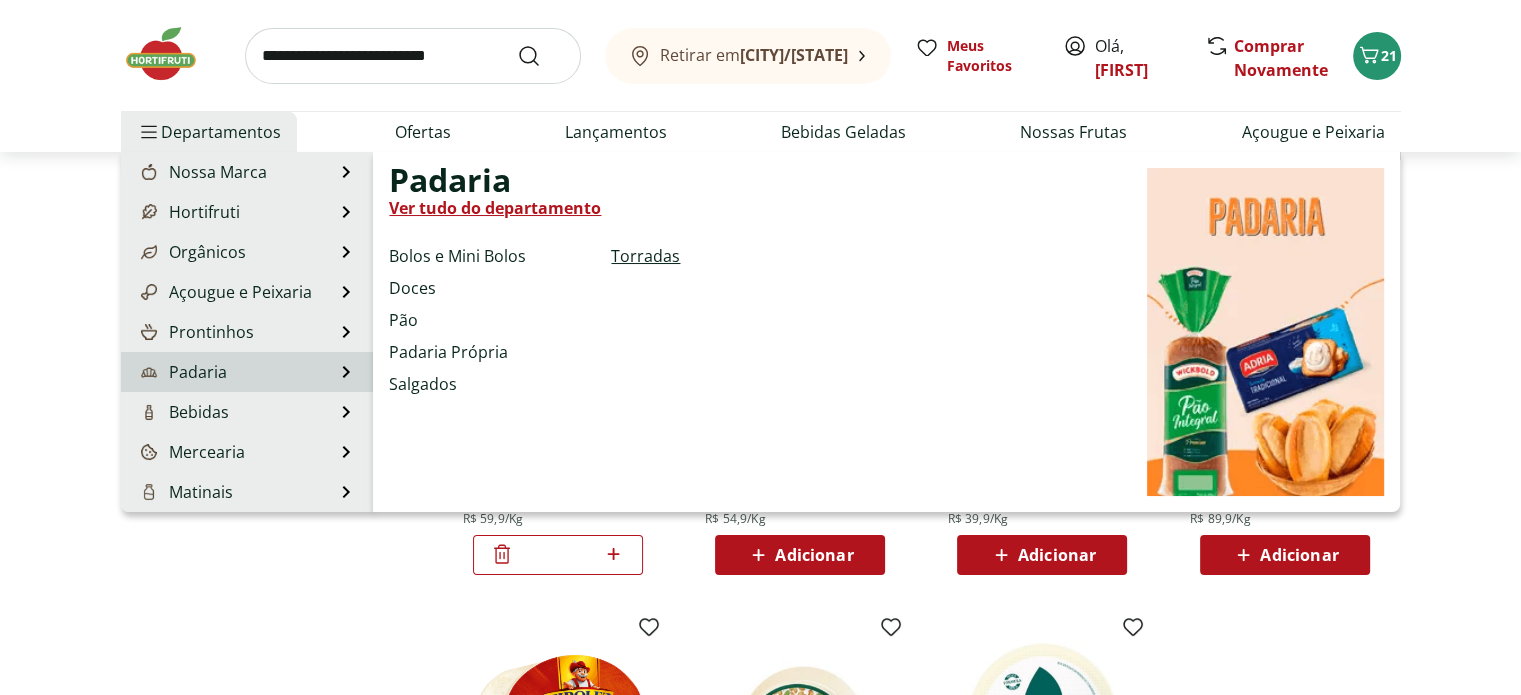 click on "Torradas" at bounding box center [645, 256] 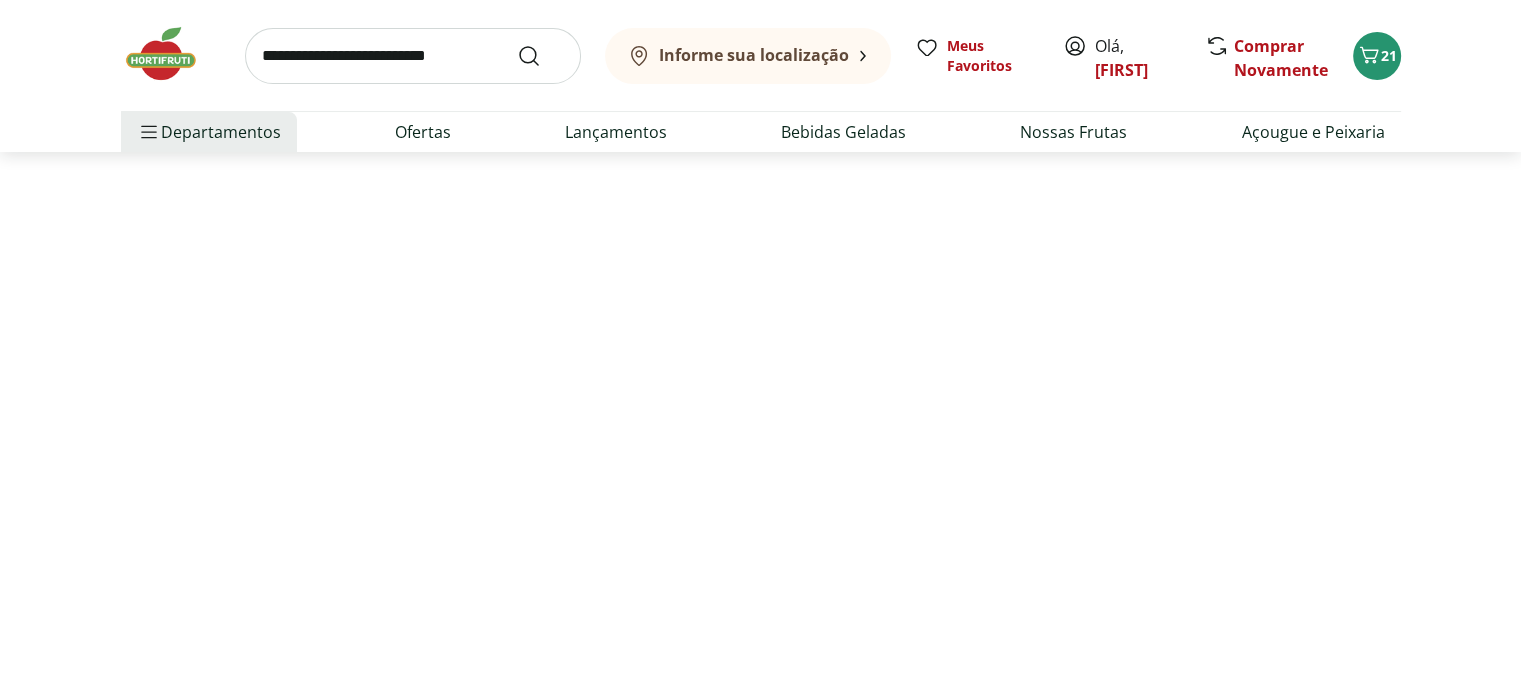 scroll, scrollTop: 0, scrollLeft: 0, axis: both 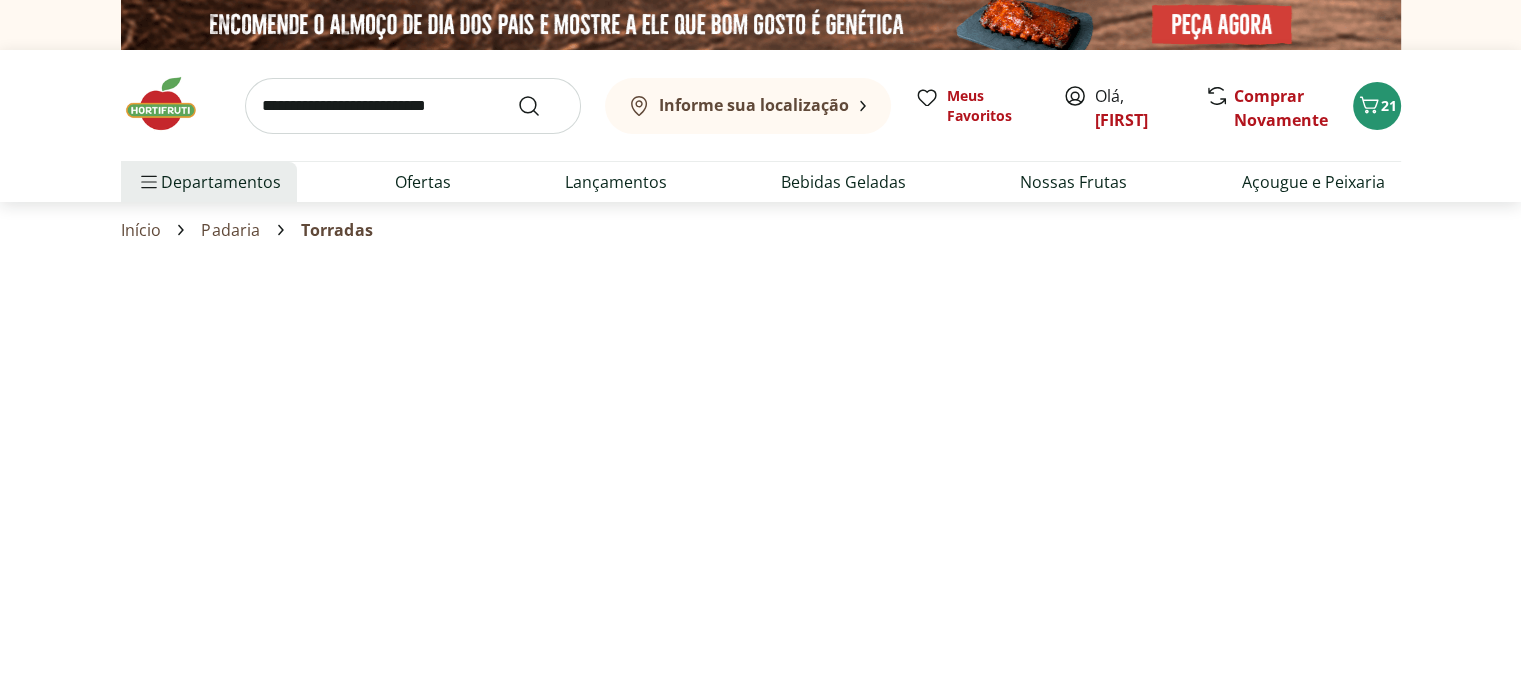 select on "**********" 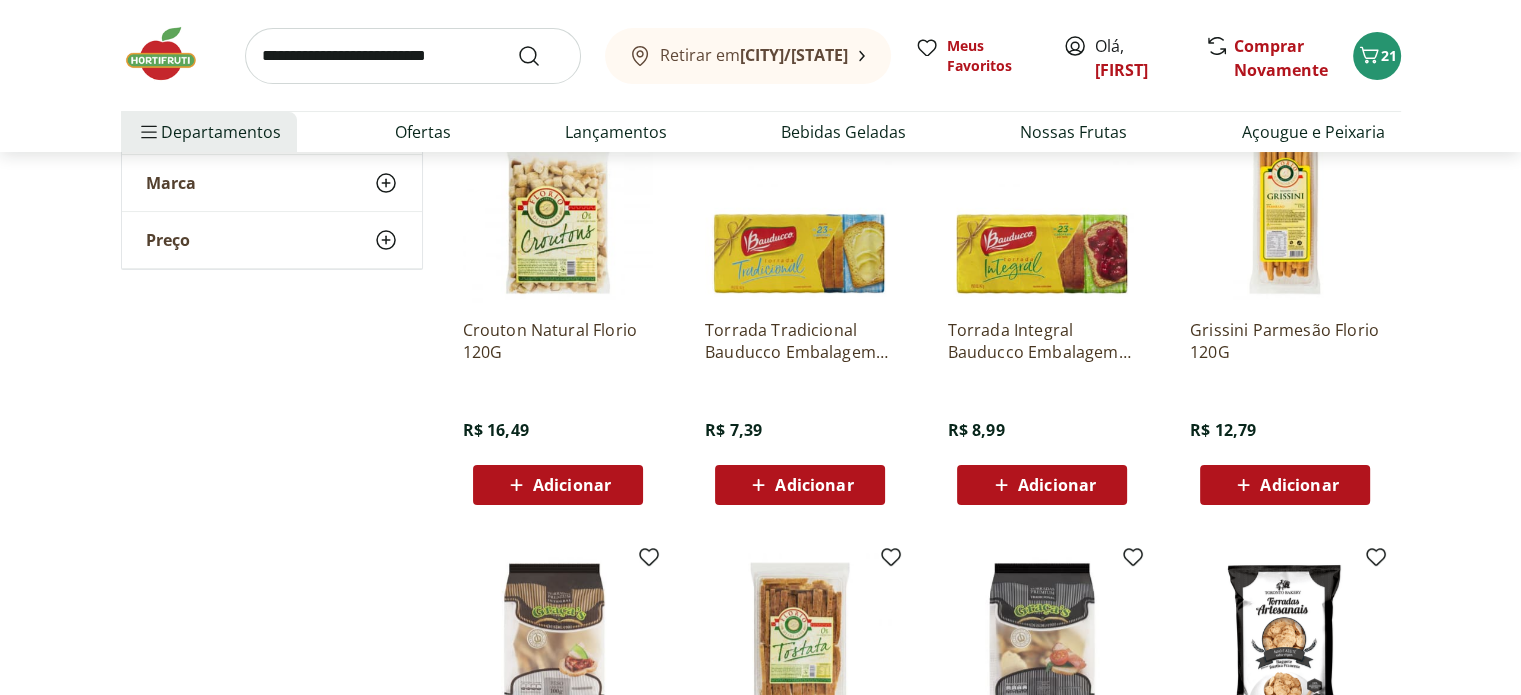 scroll, scrollTop: 240, scrollLeft: 0, axis: vertical 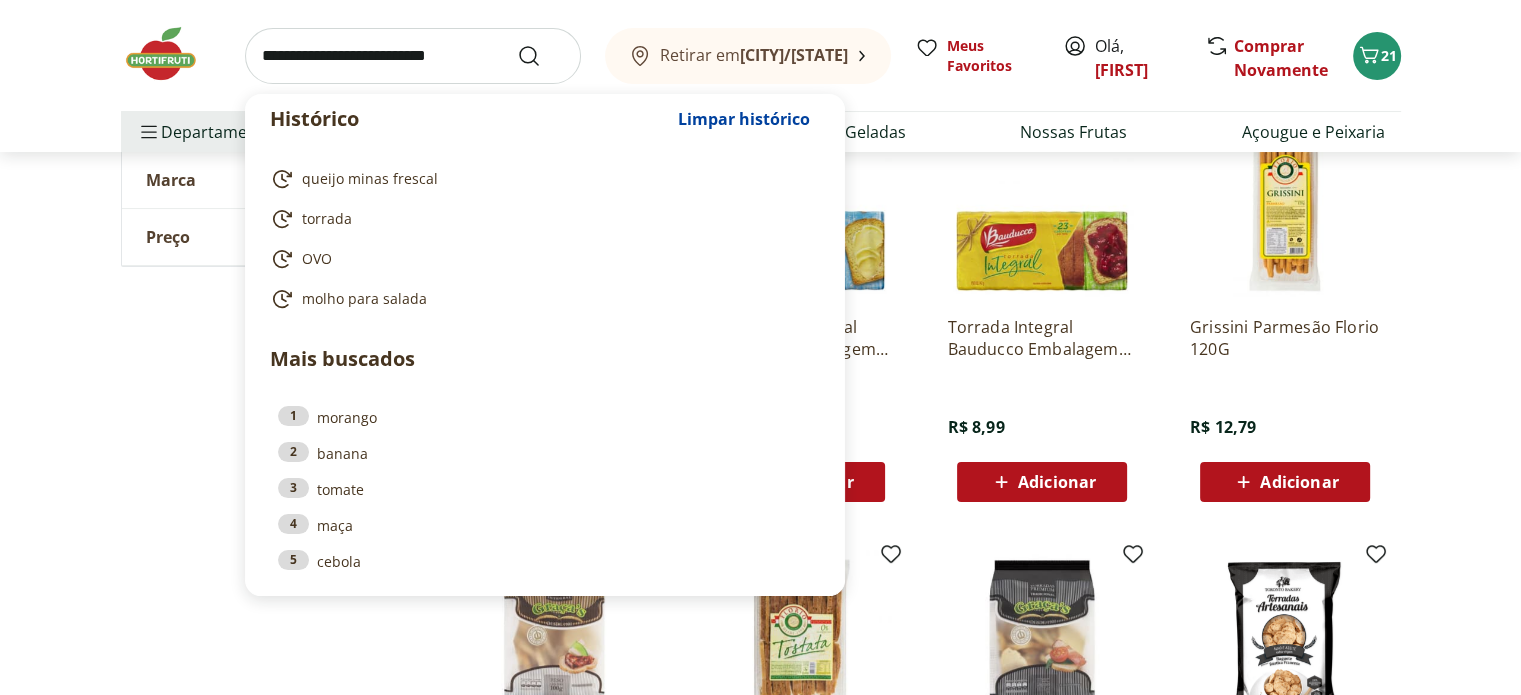 click at bounding box center [413, 56] 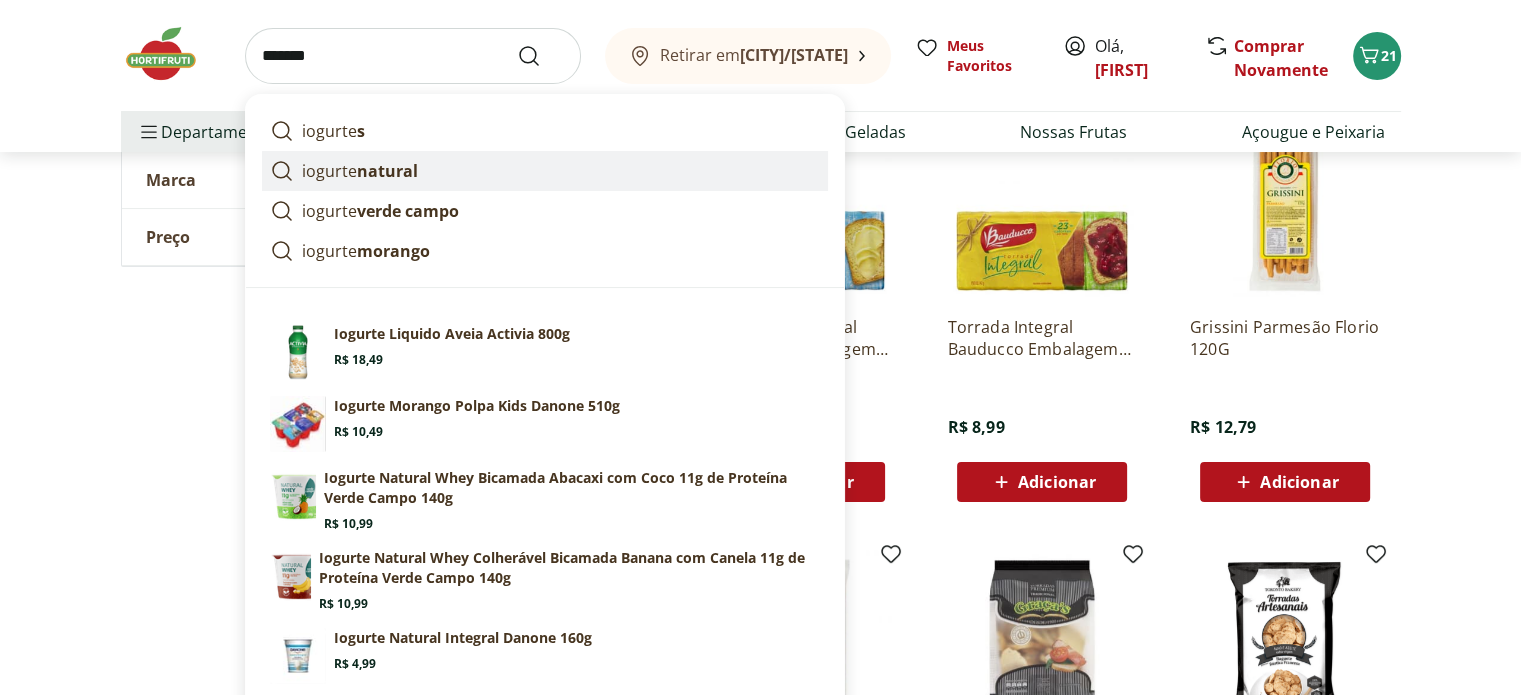 click on "natural" at bounding box center (387, 171) 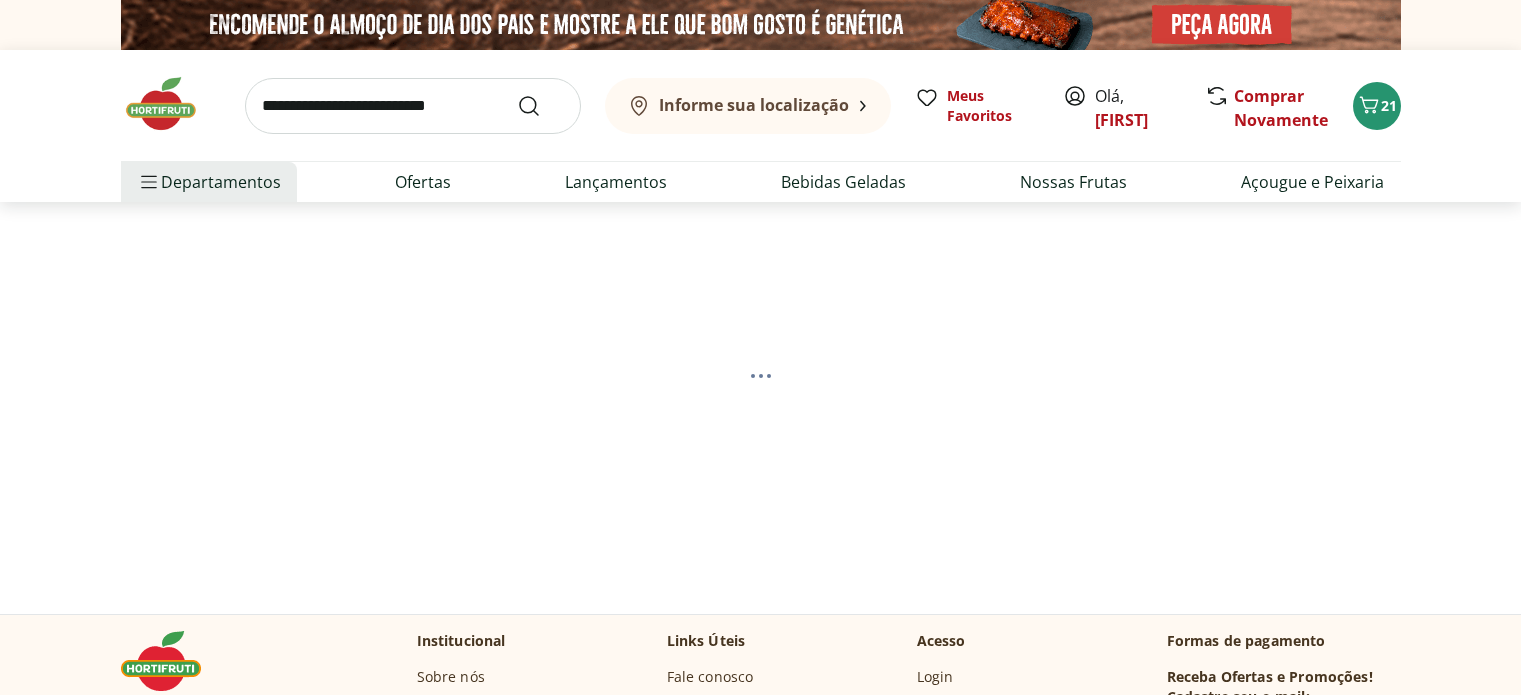 scroll, scrollTop: 0, scrollLeft: 0, axis: both 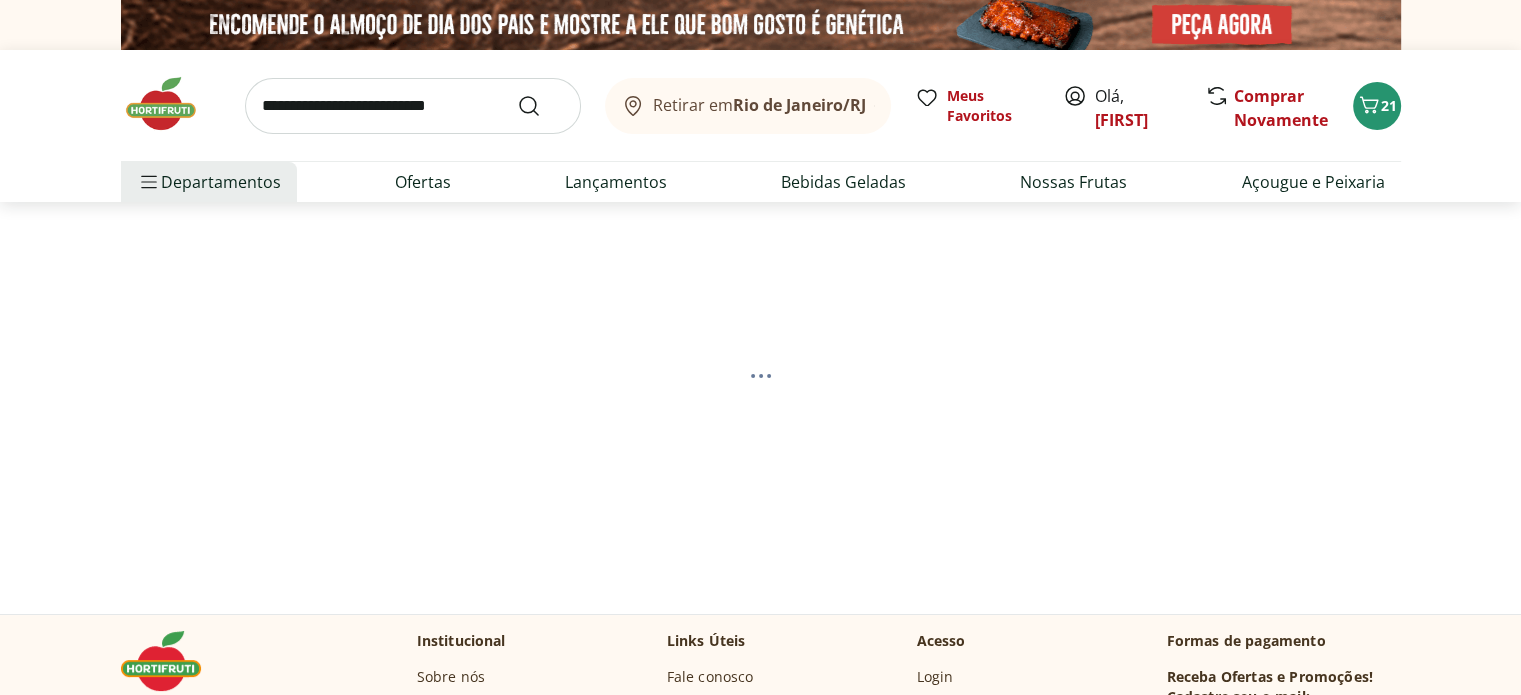 select on "**********" 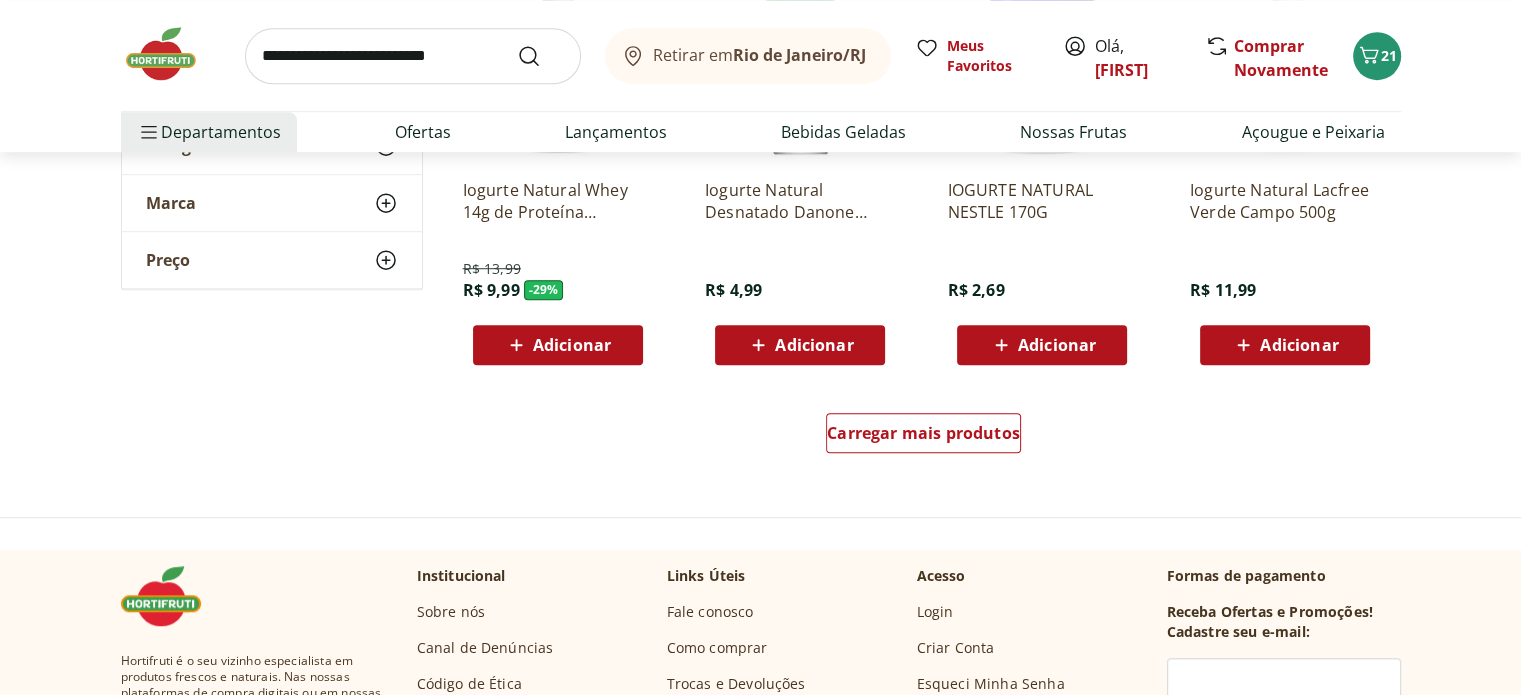 scroll, scrollTop: 1400, scrollLeft: 0, axis: vertical 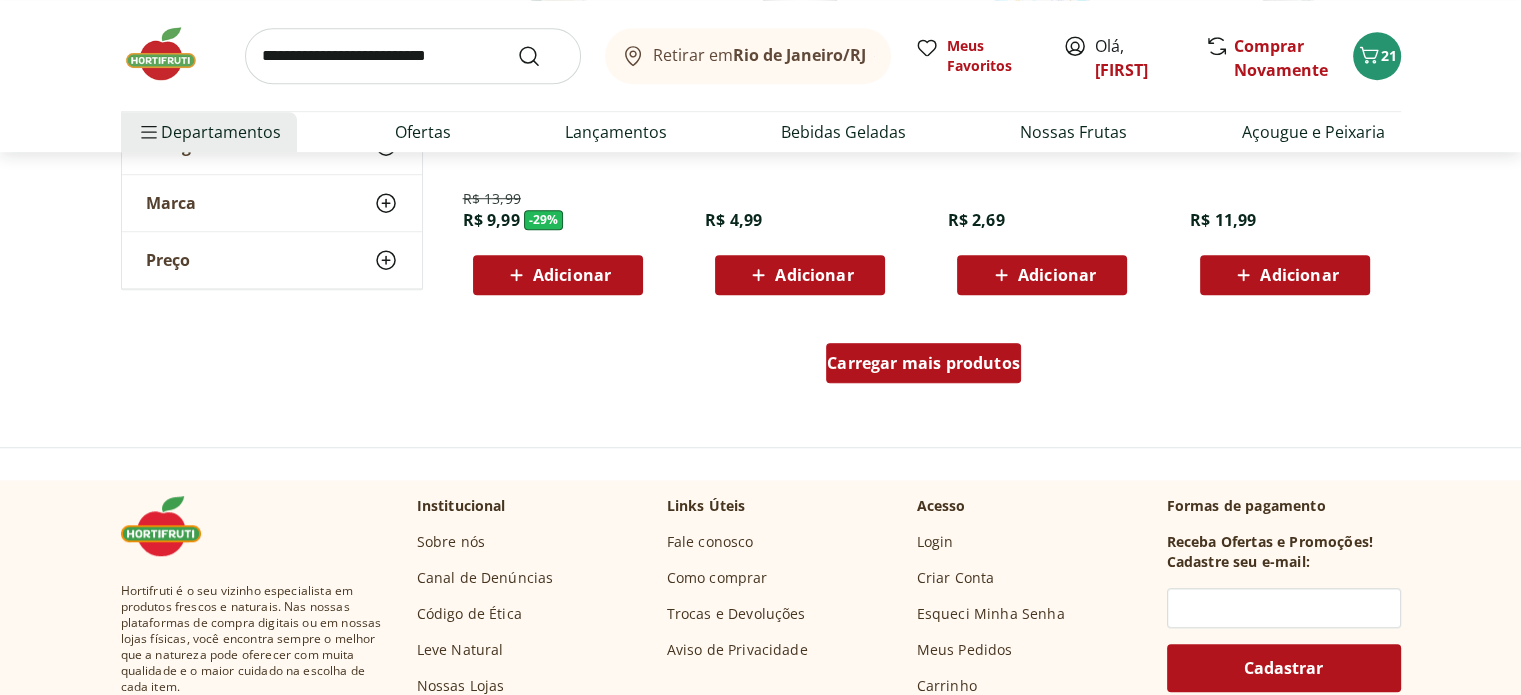 click on "Carregar mais produtos" at bounding box center [923, 363] 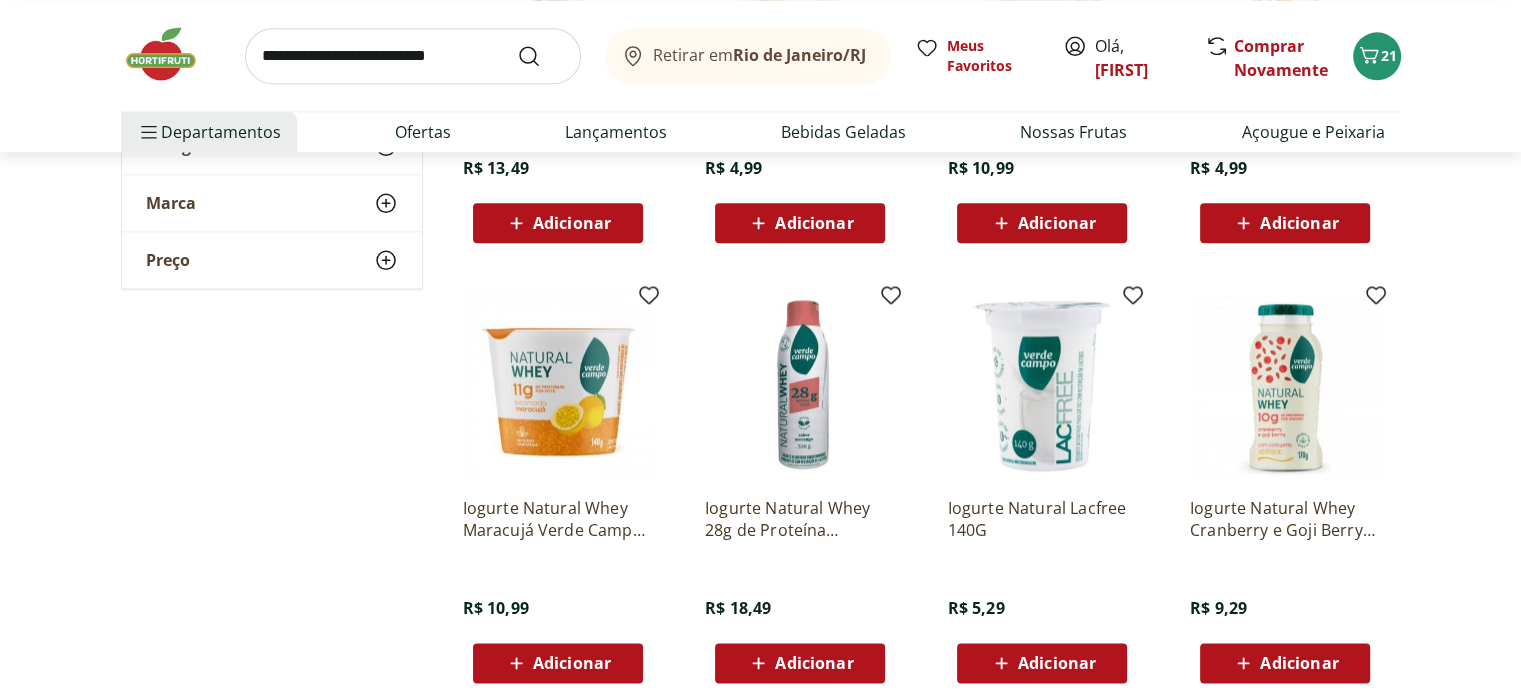 scroll, scrollTop: 2400, scrollLeft: 0, axis: vertical 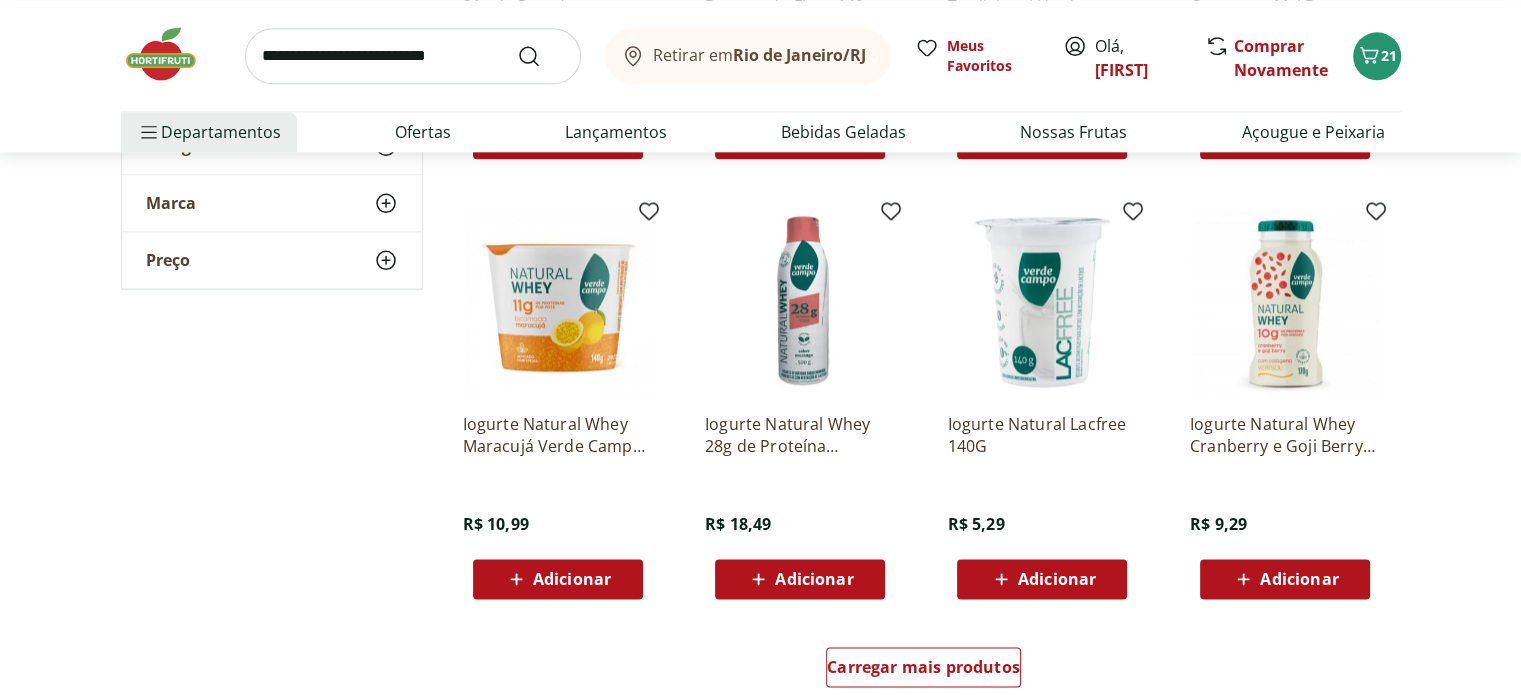 click on "Adicionar" at bounding box center [1057, 579] 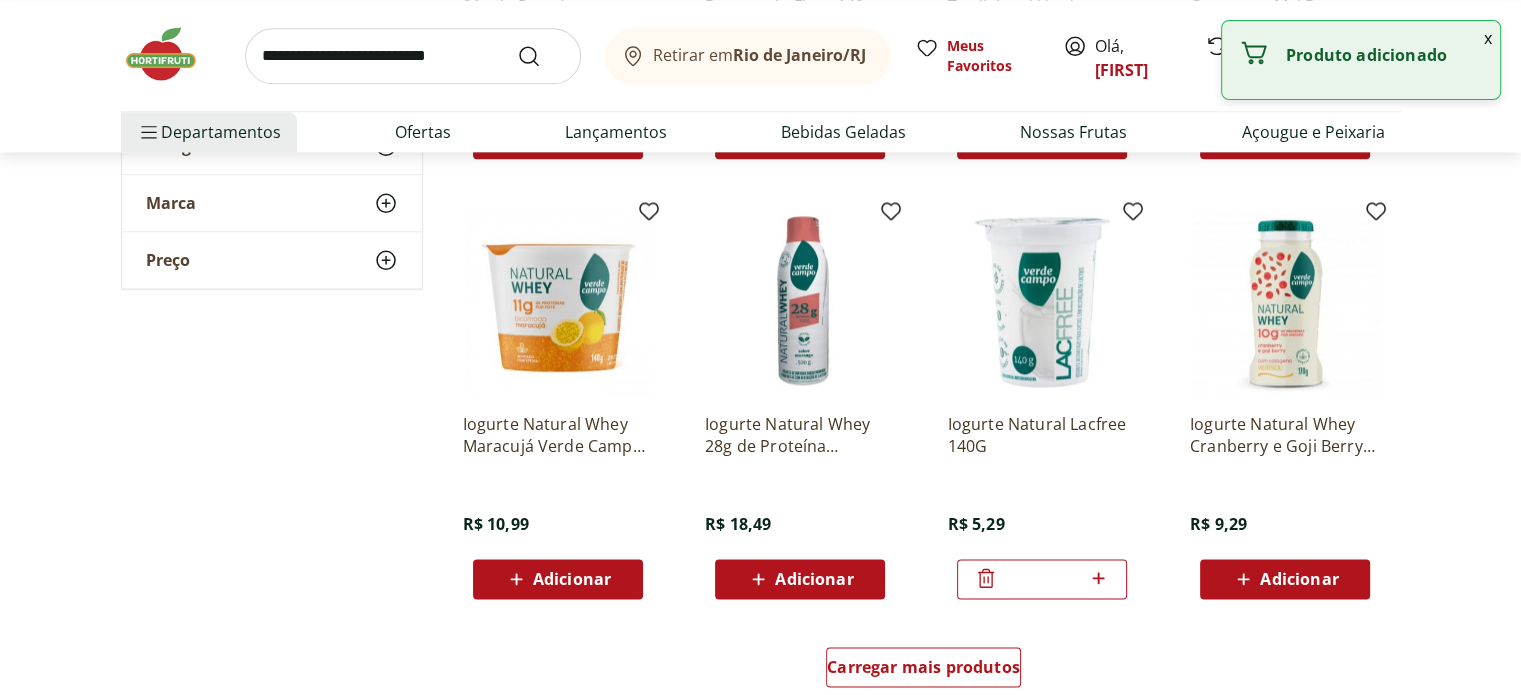 click 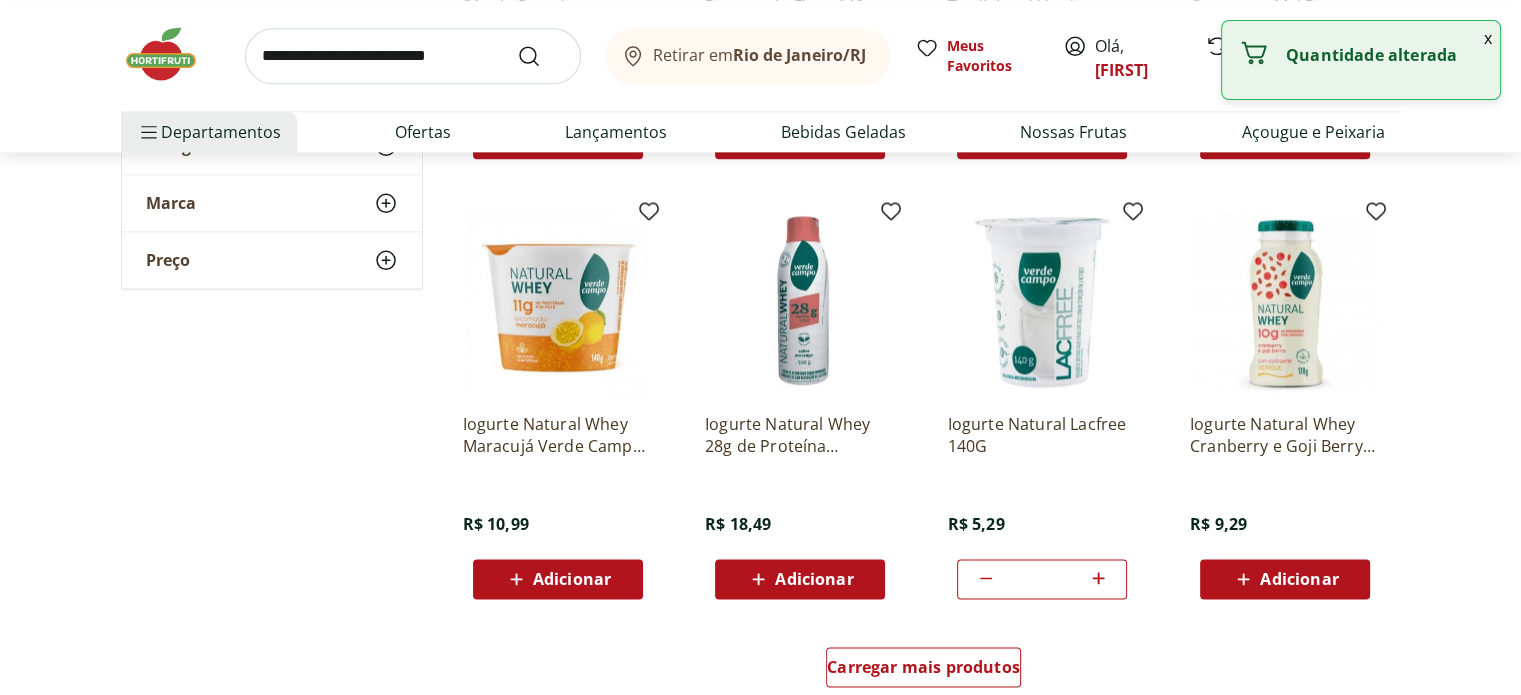 click 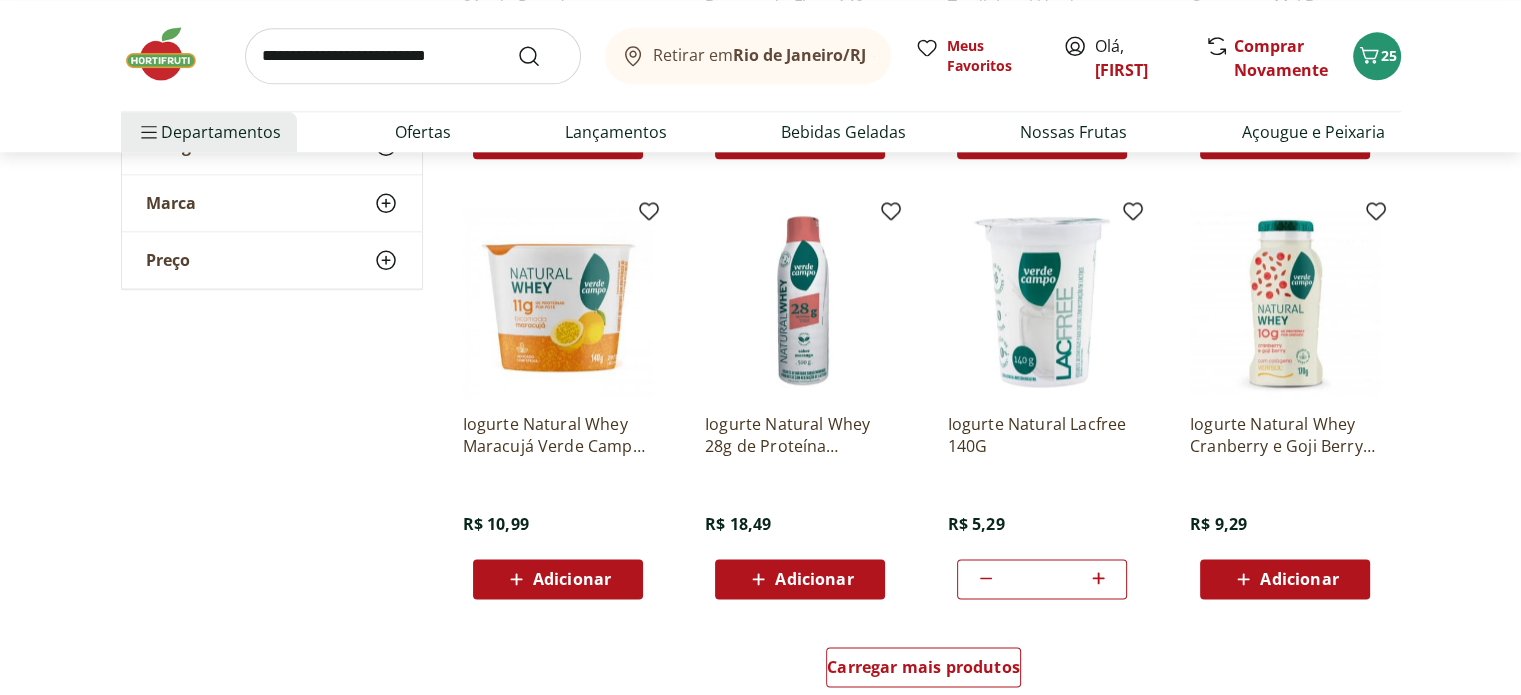 click 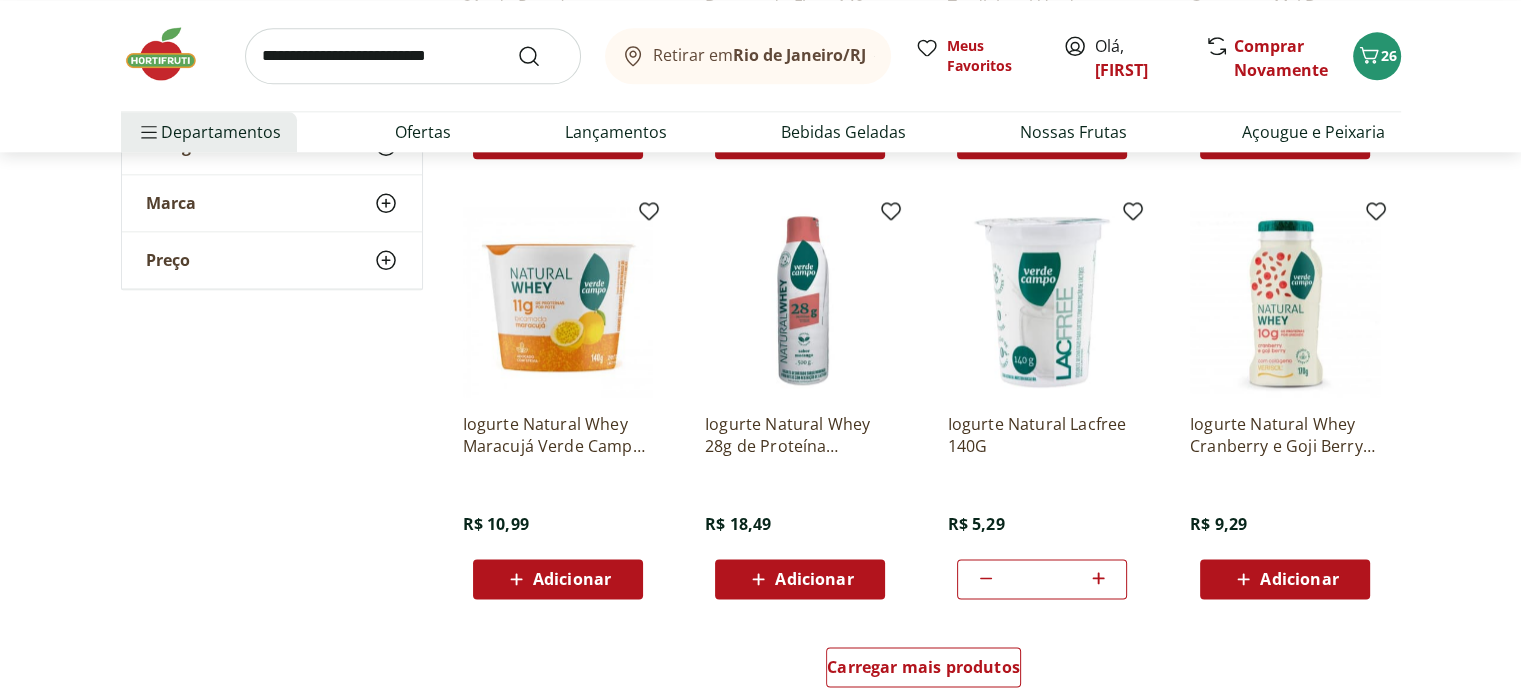 click 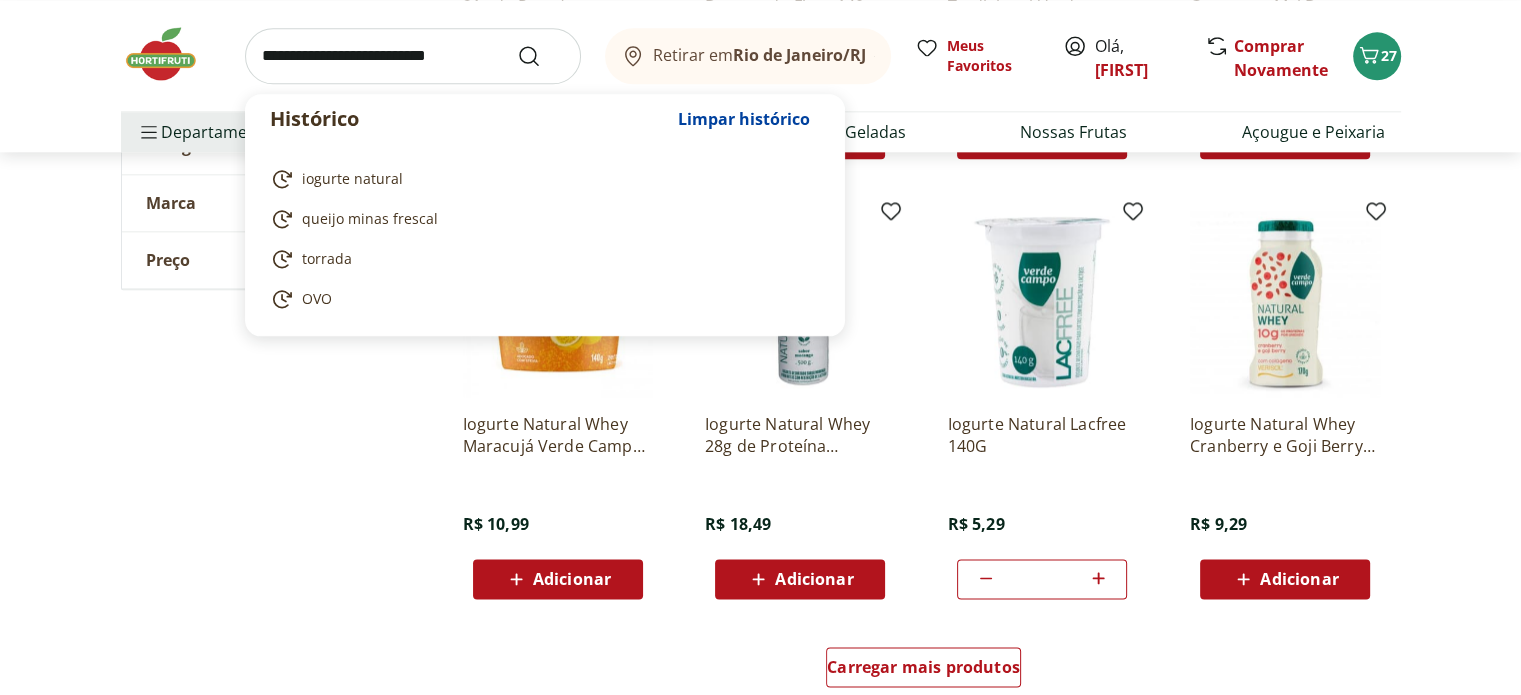 click at bounding box center (413, 56) 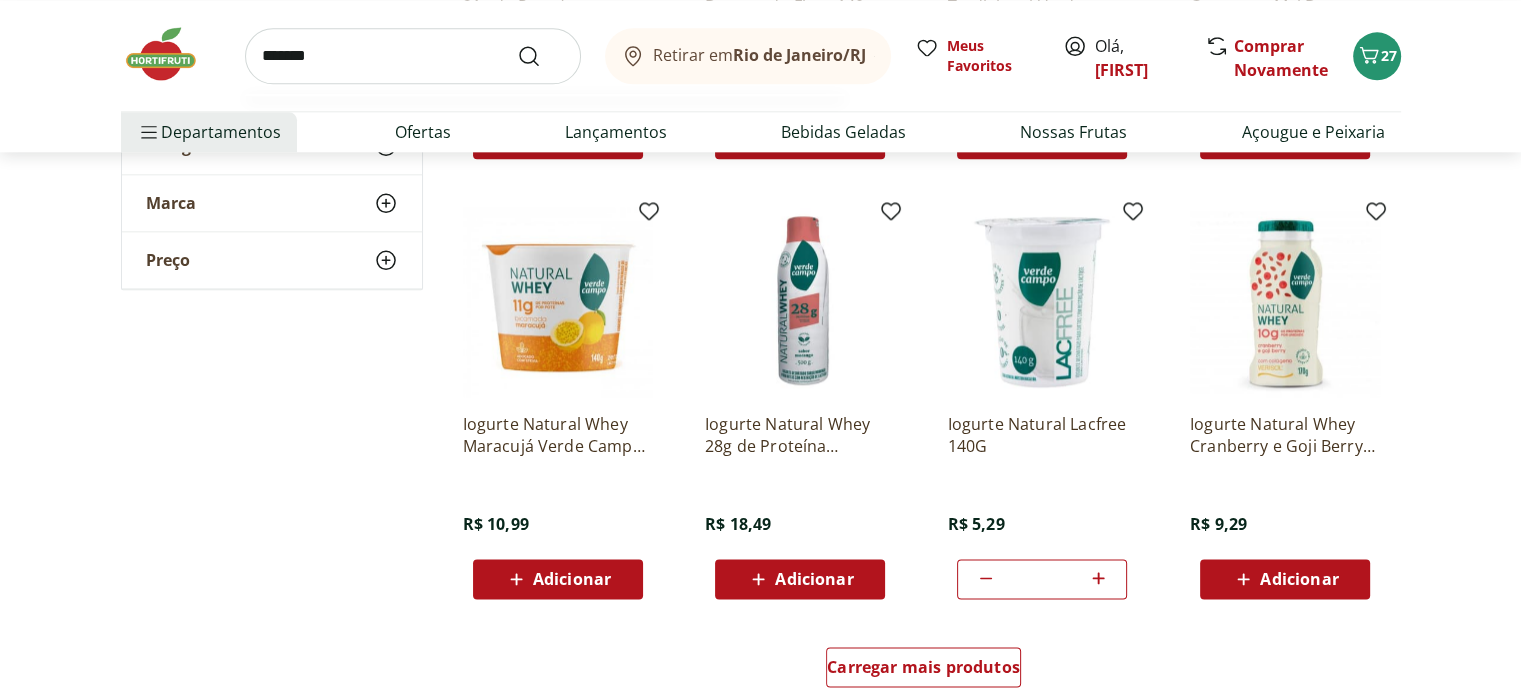 type on "*******" 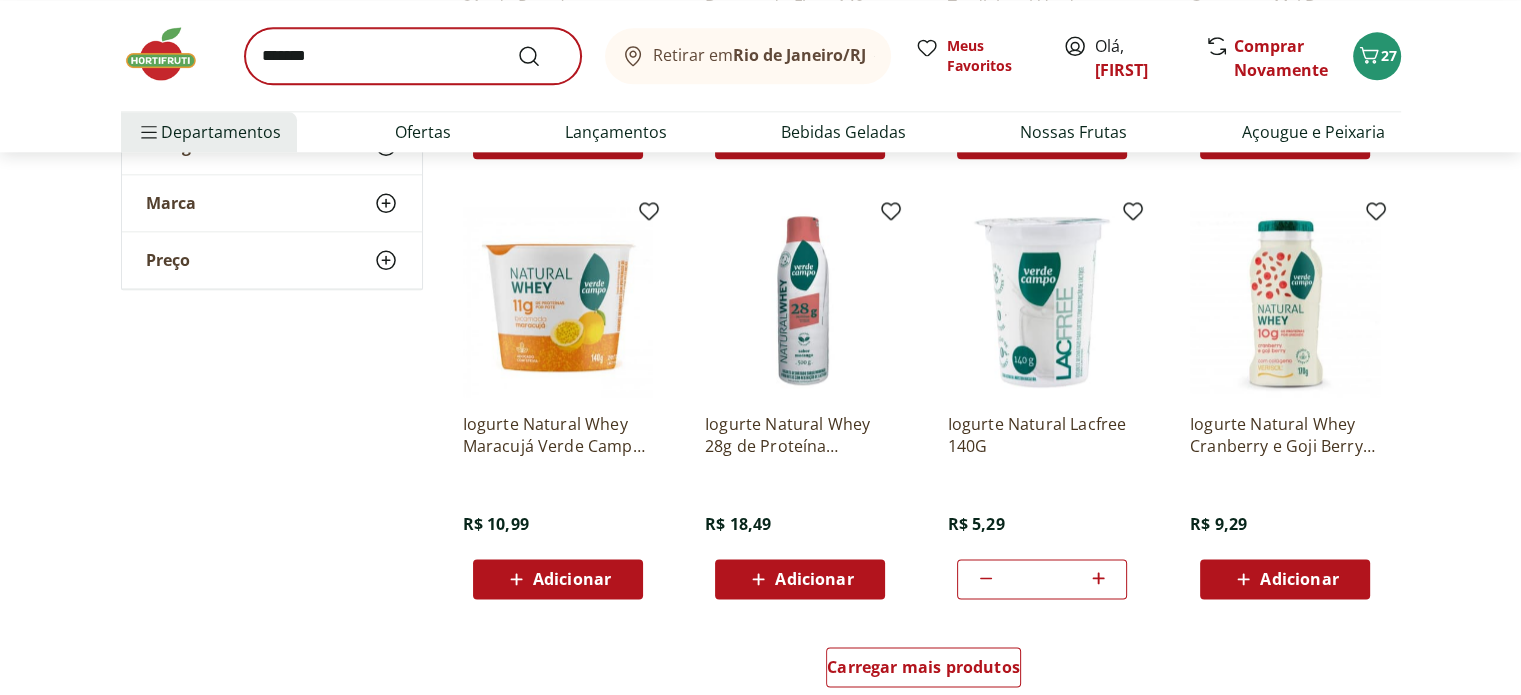 scroll, scrollTop: 0, scrollLeft: 0, axis: both 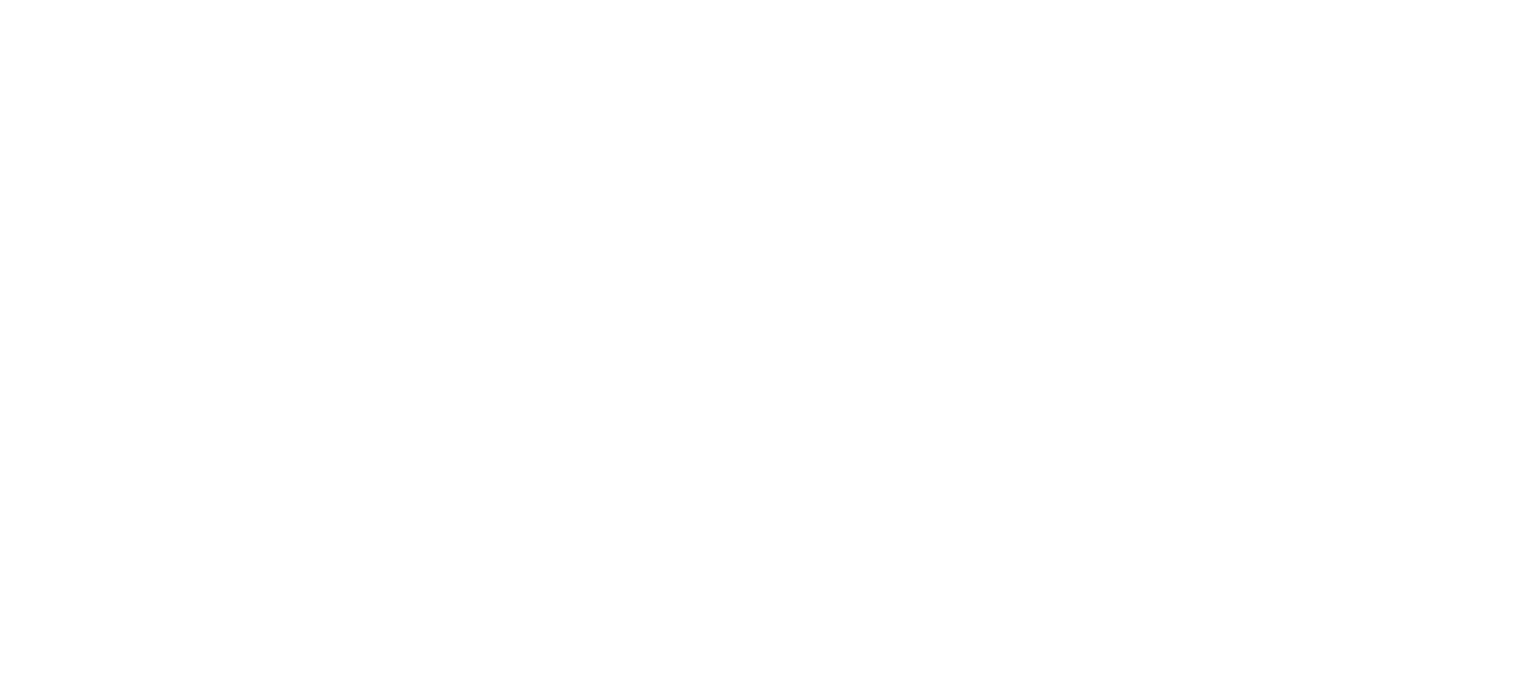 select on "**********" 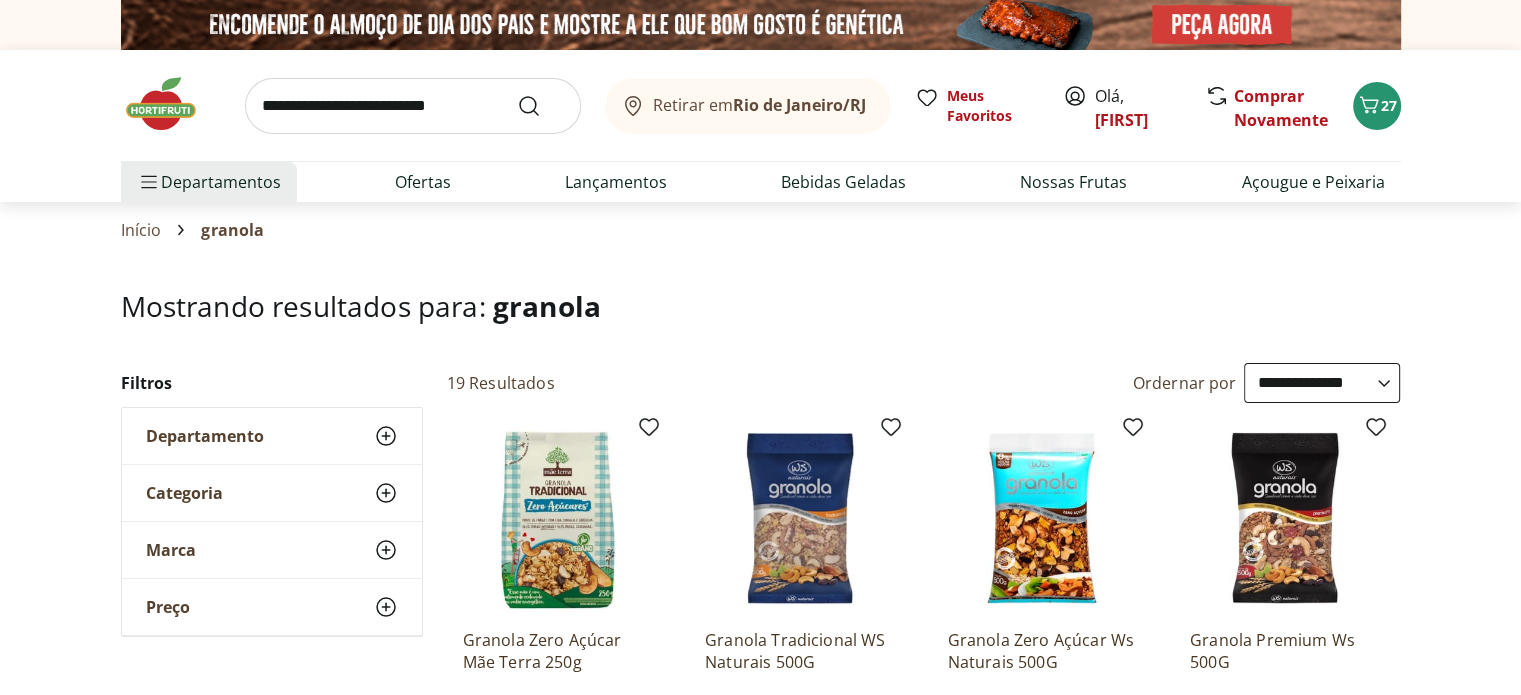 click on "**********" at bounding box center (760, 1432) 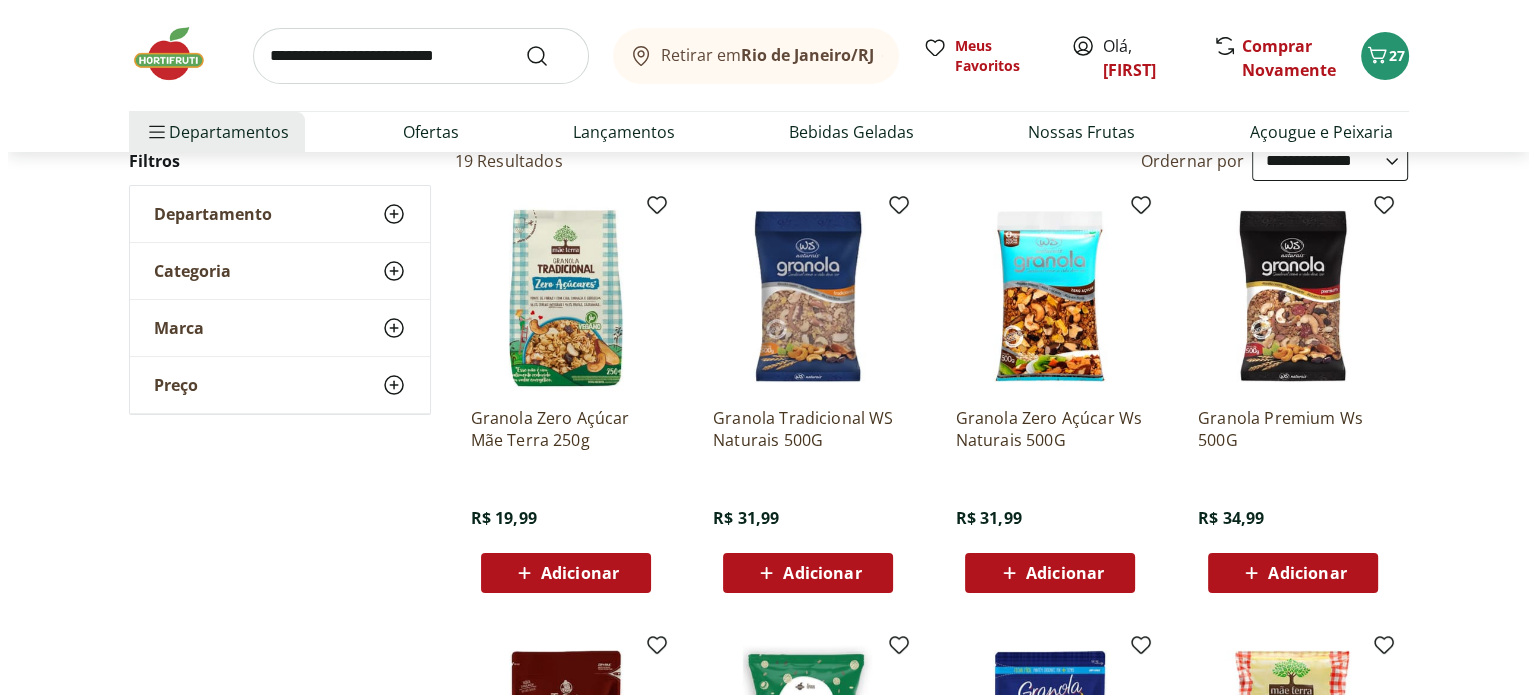scroll, scrollTop: 240, scrollLeft: 0, axis: vertical 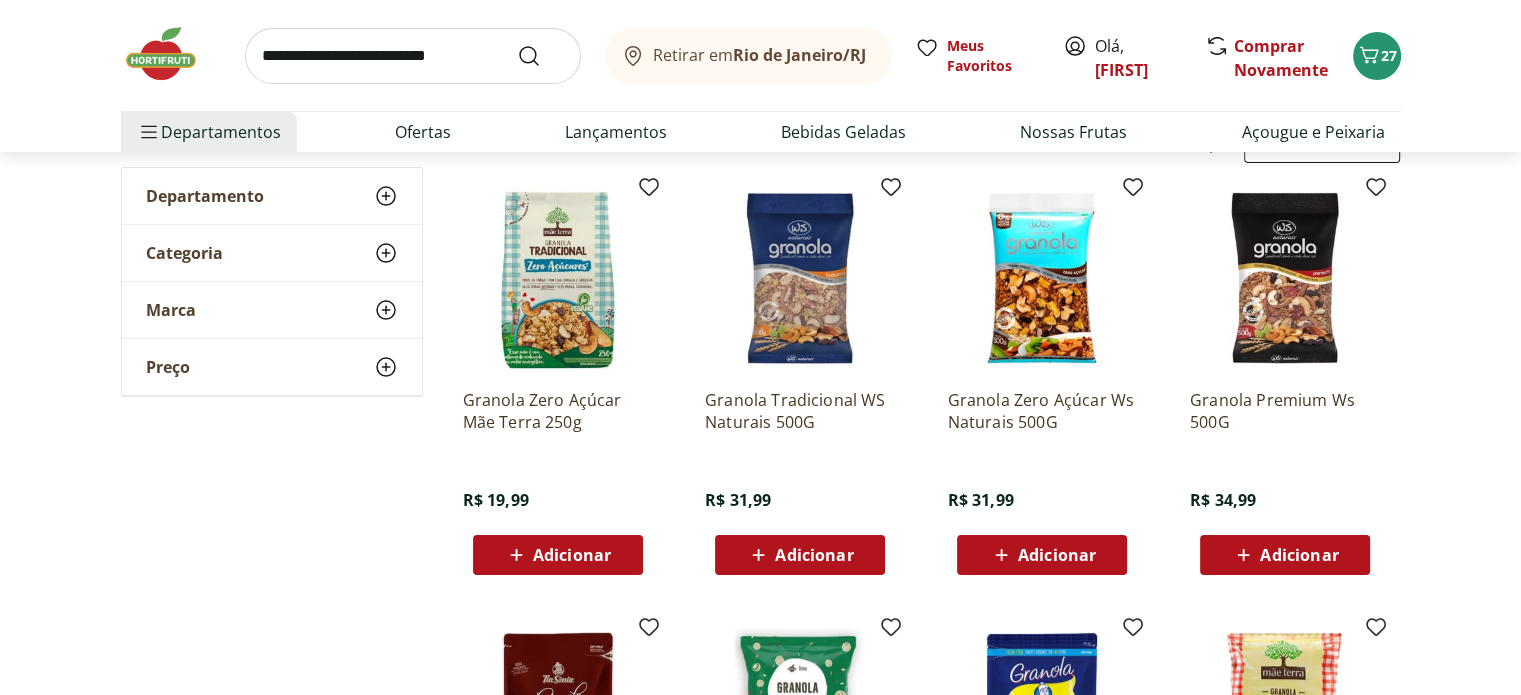click on "Adicionar" at bounding box center [572, 555] 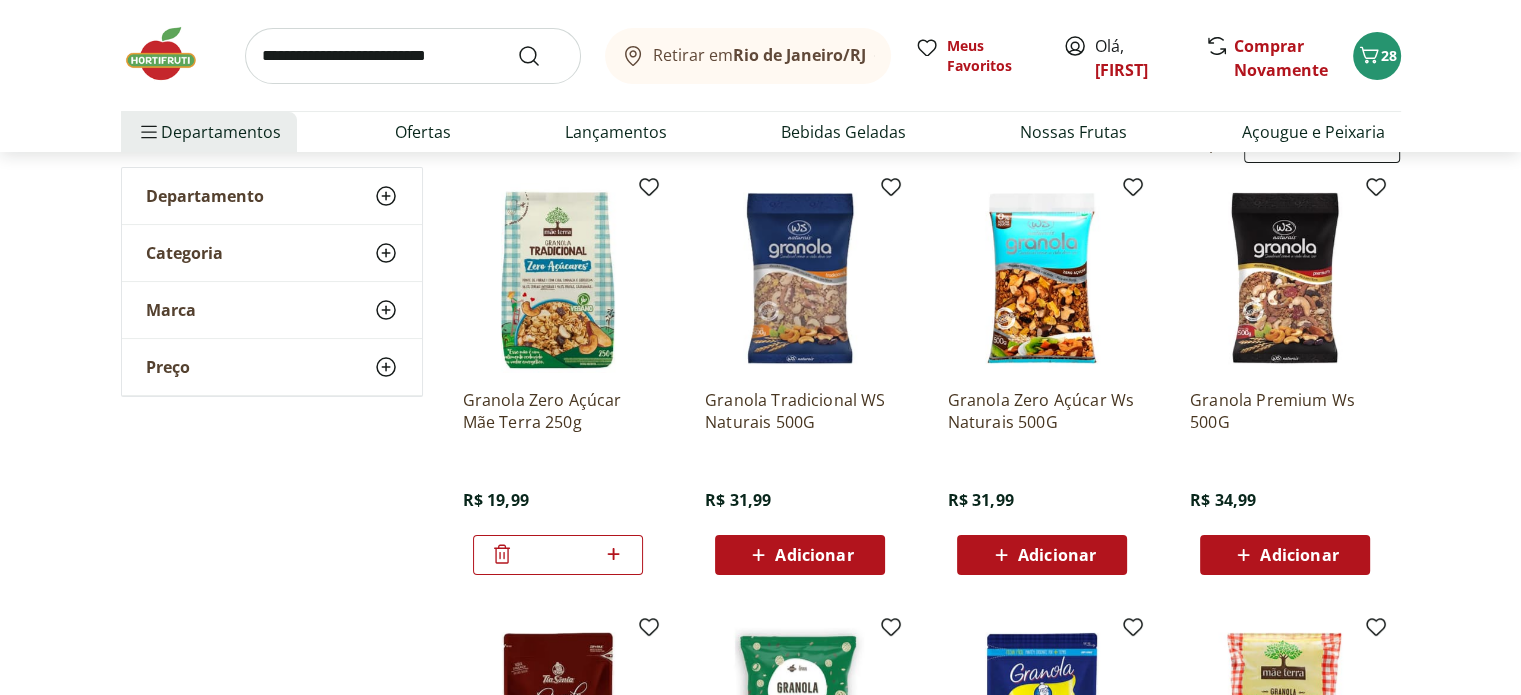 click 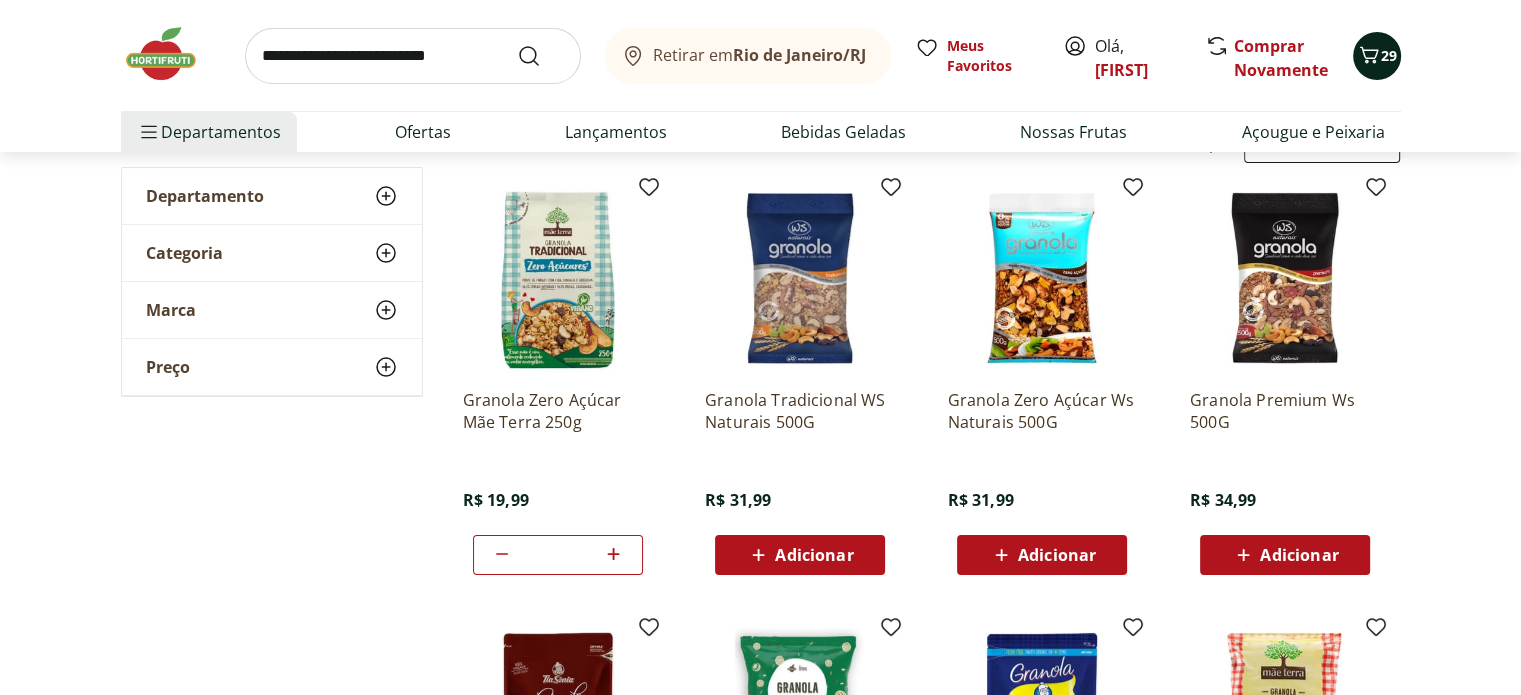 click 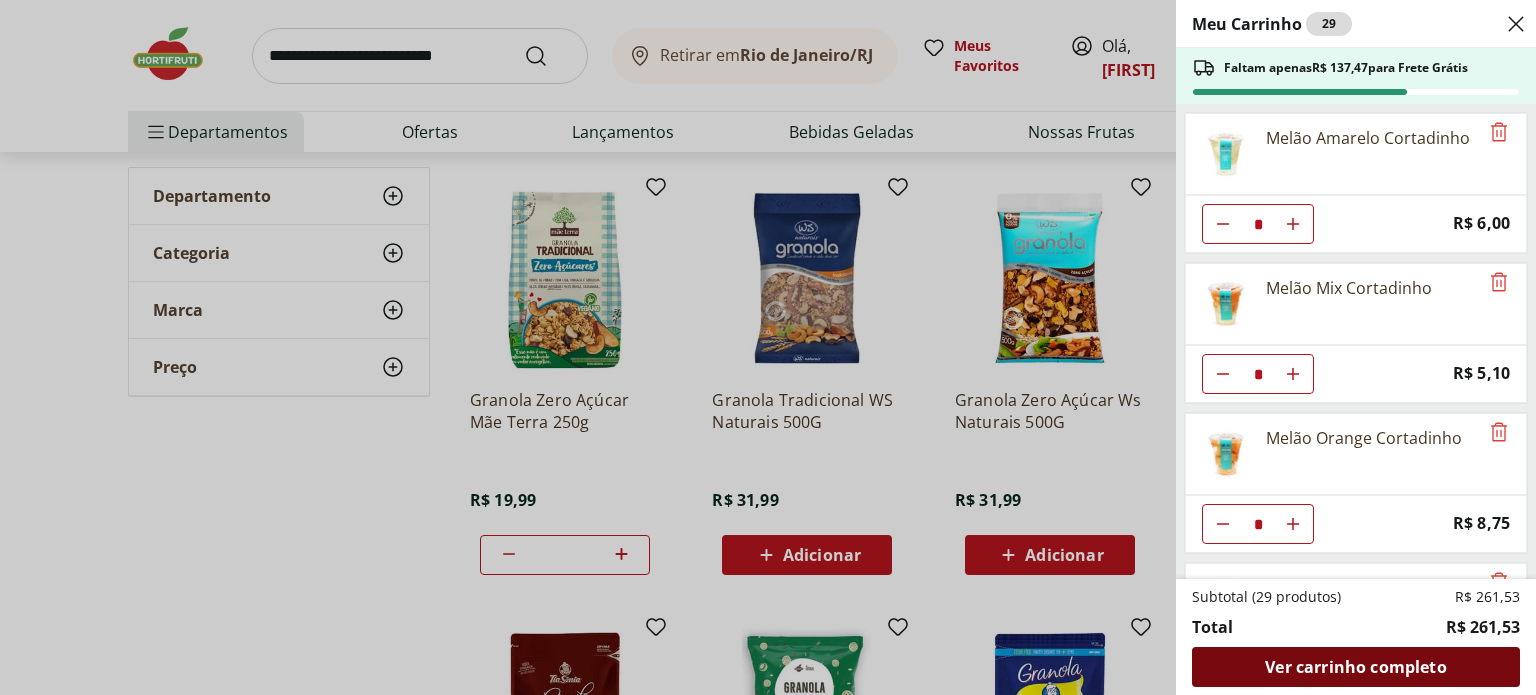 click on "Ver carrinho completo" at bounding box center (1355, 667) 